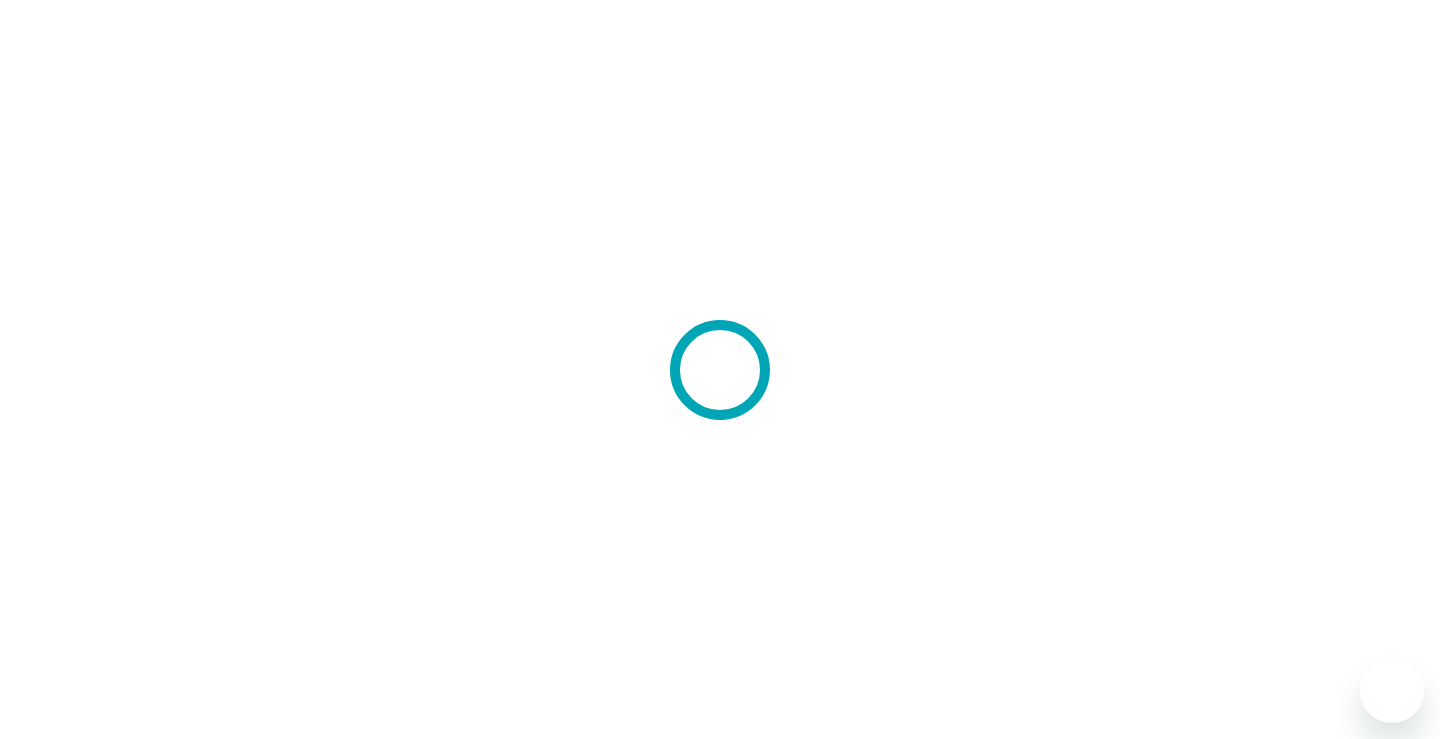 scroll, scrollTop: 0, scrollLeft: 0, axis: both 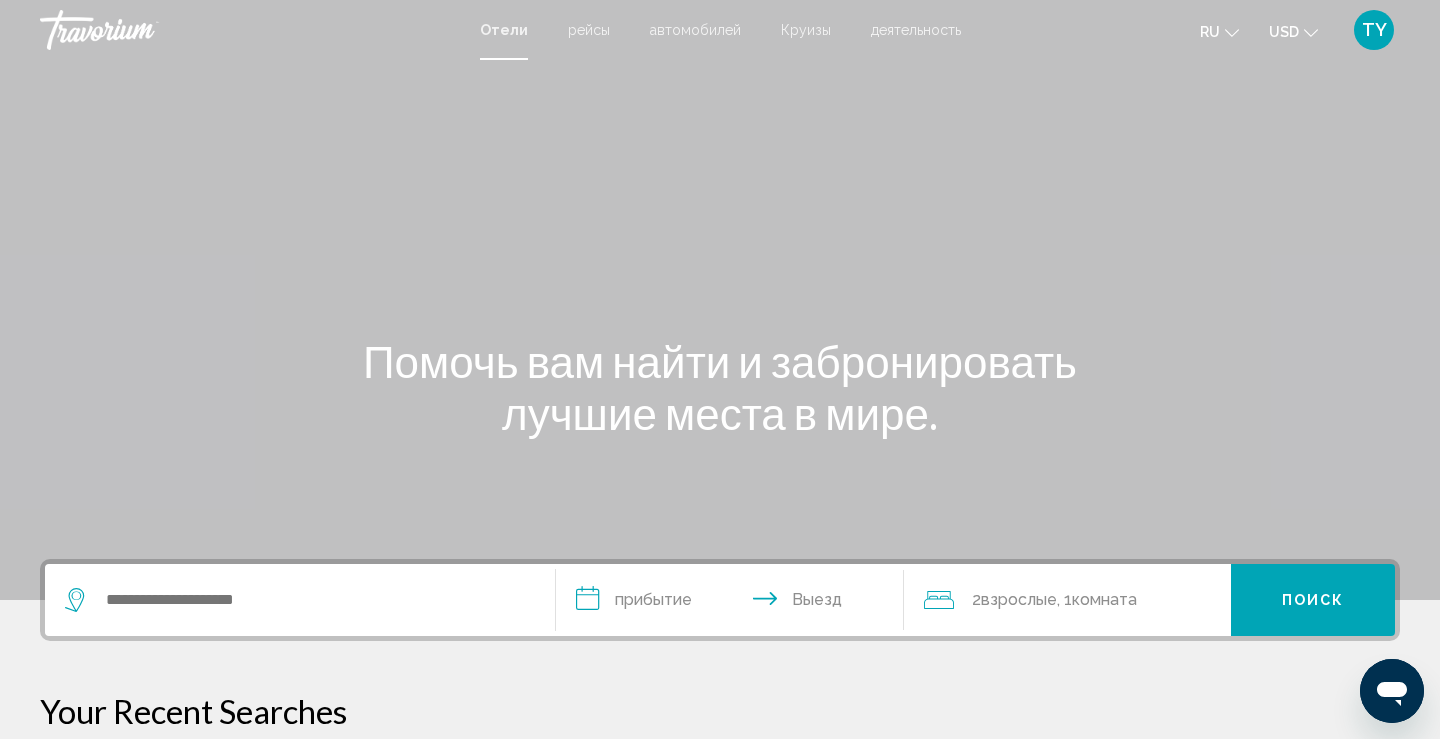 click on "деятельность" at bounding box center [916, 30] 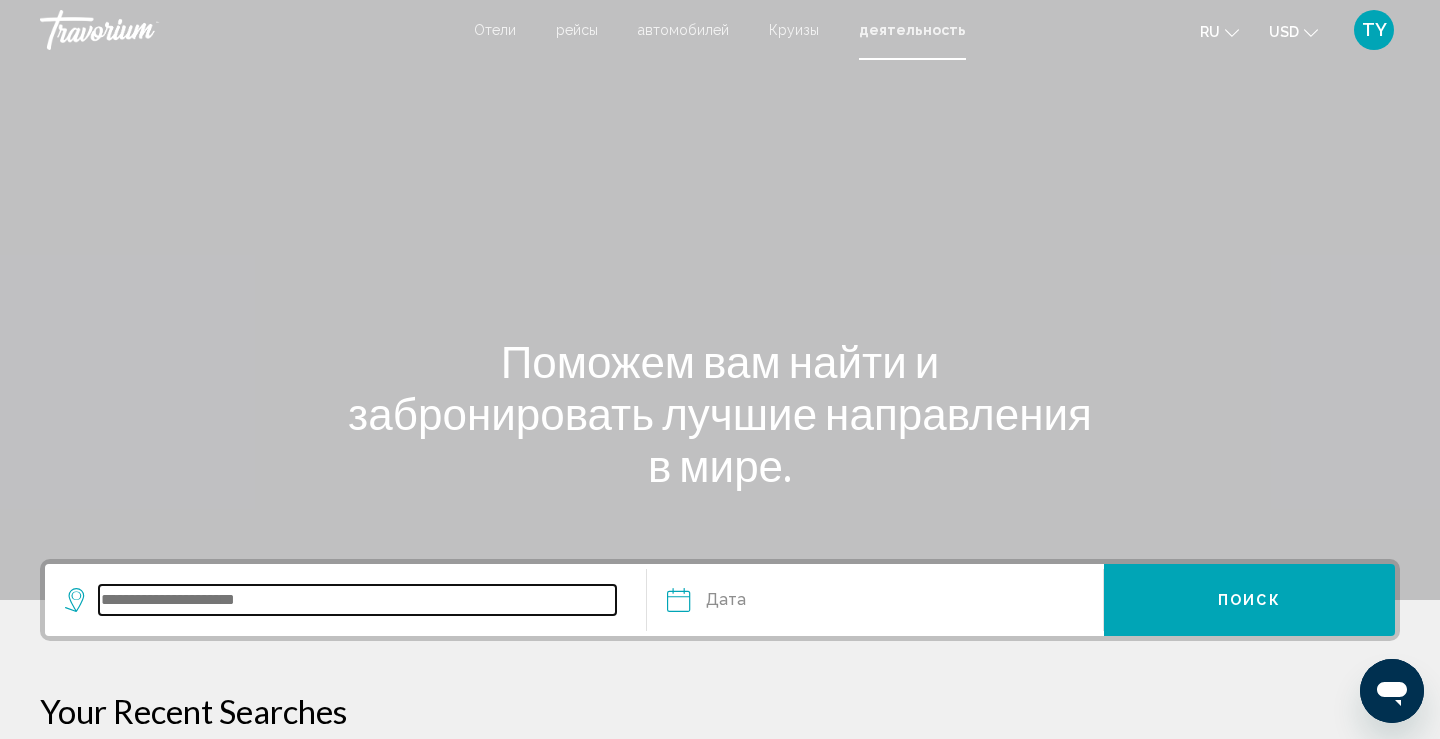 click at bounding box center (357, 600) 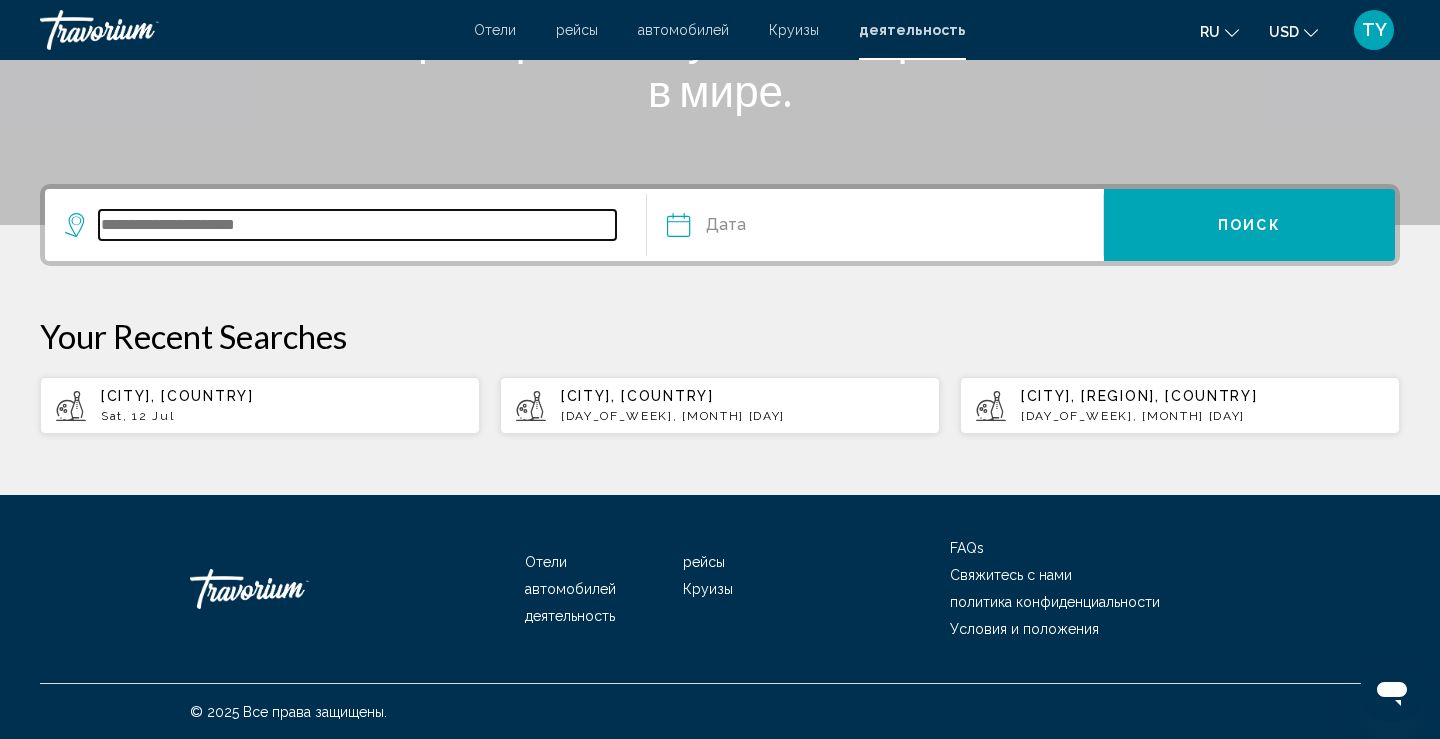 scroll, scrollTop: 376, scrollLeft: 0, axis: vertical 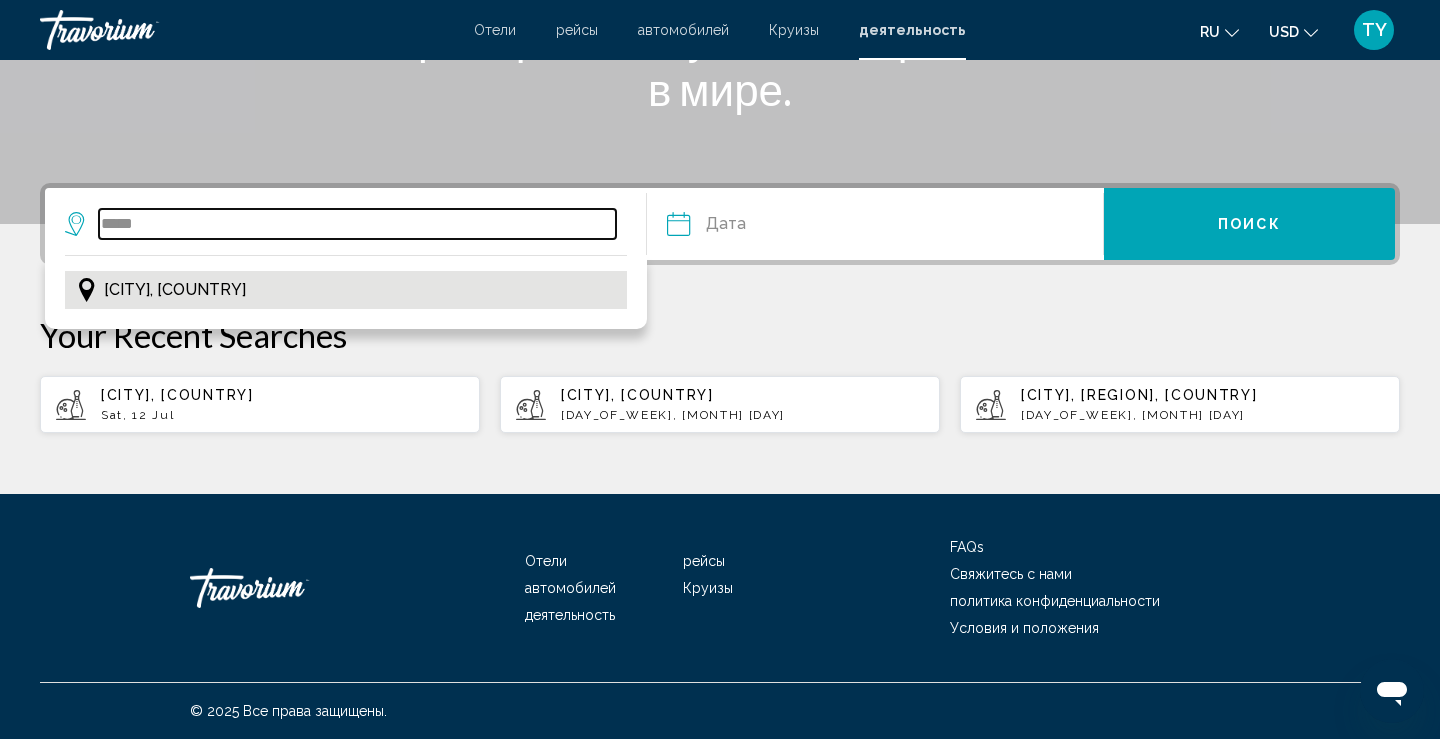 type on "*****" 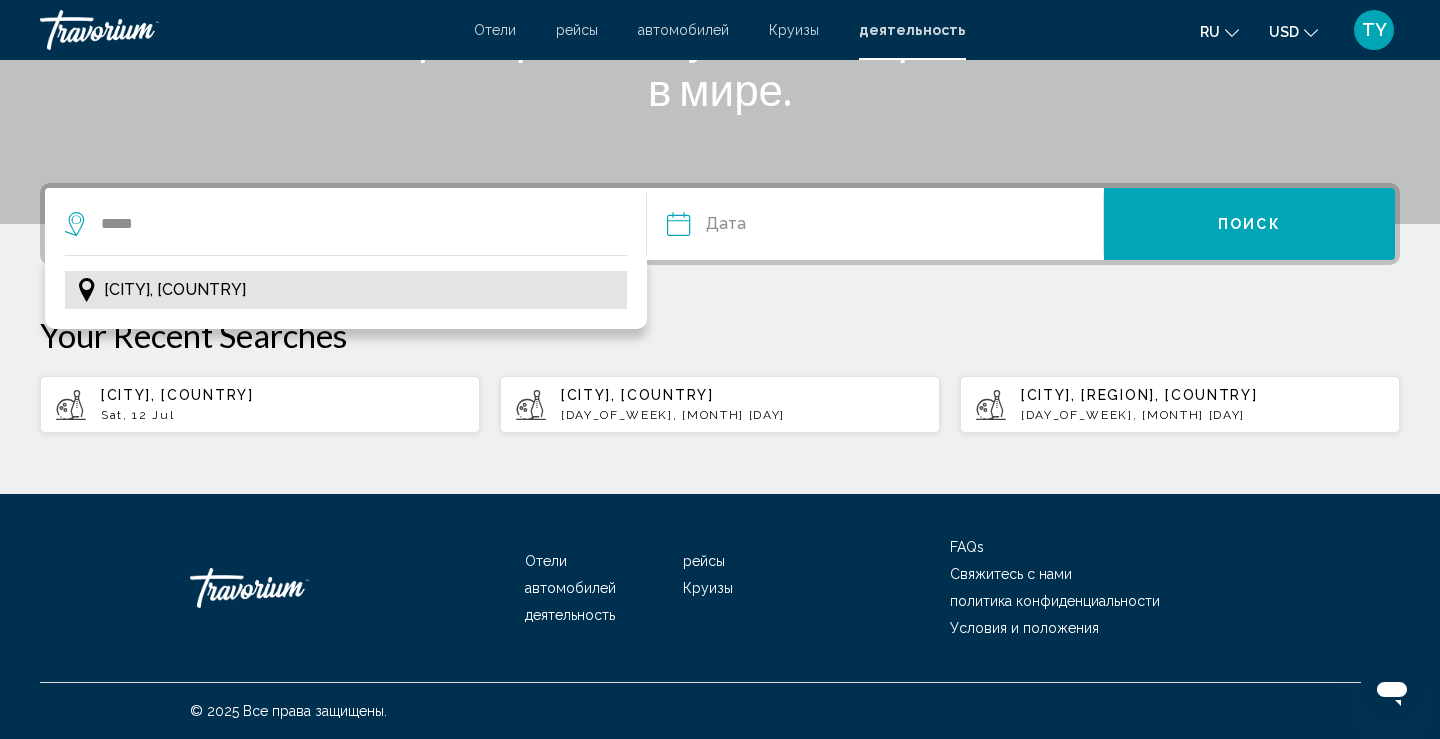 click on "[CITY], [COUNTRY]" at bounding box center [175, 290] 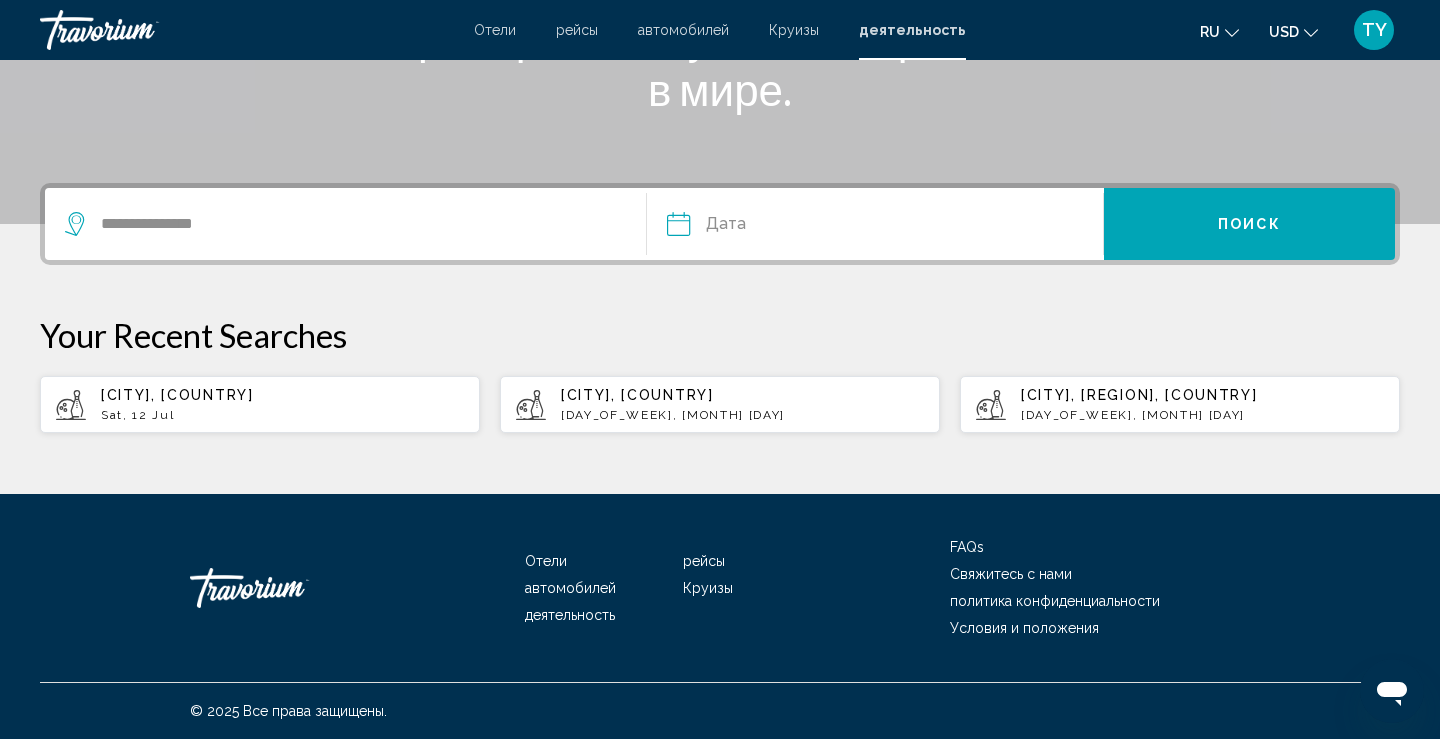 click at bounding box center [775, 227] 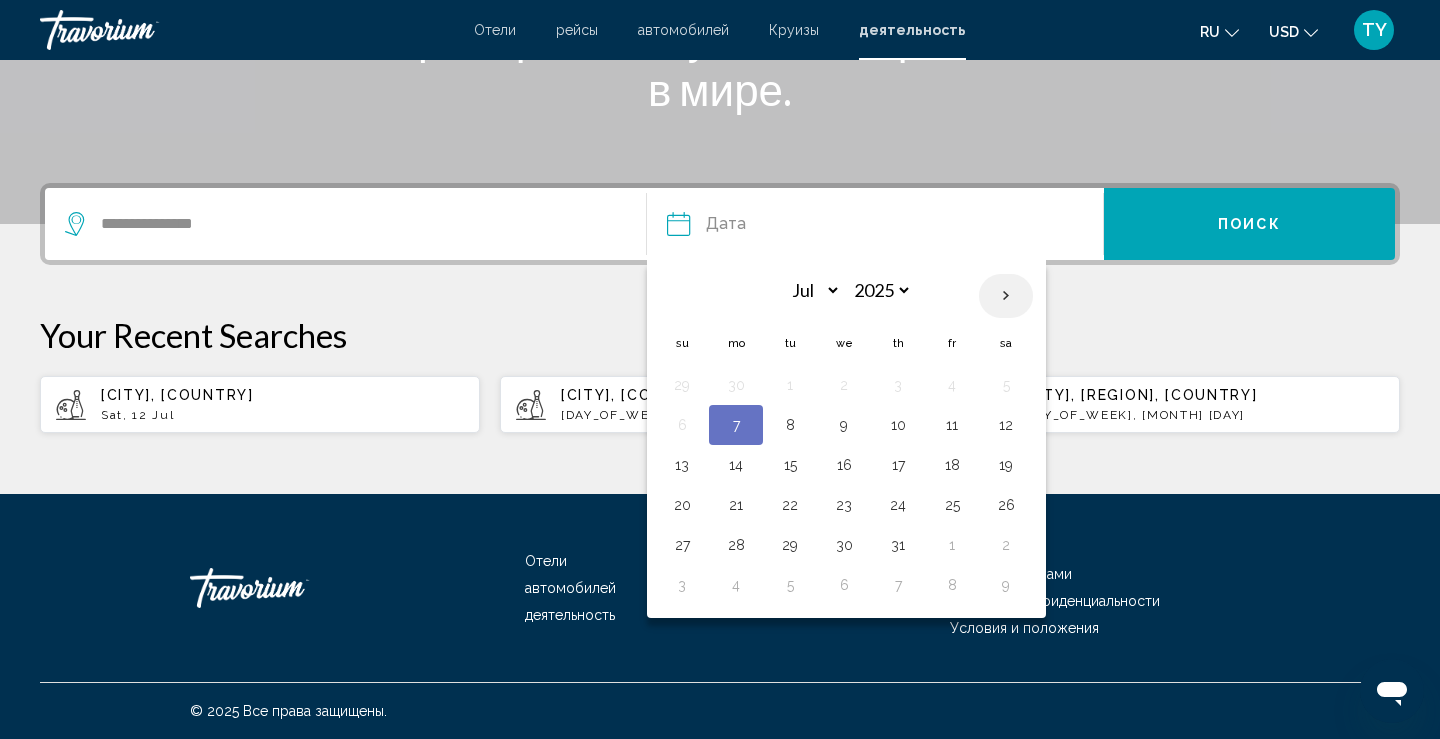 click at bounding box center [1006, 296] 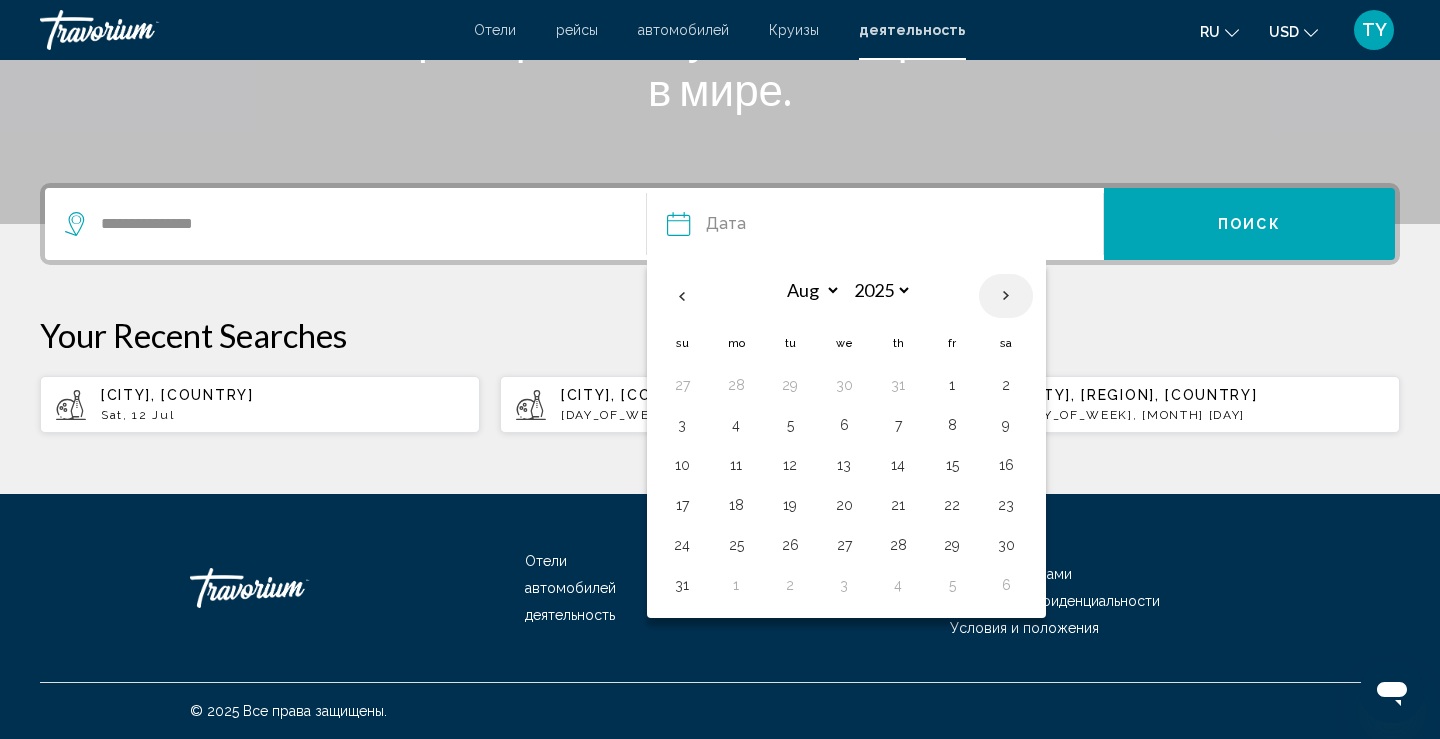 click at bounding box center [1006, 296] 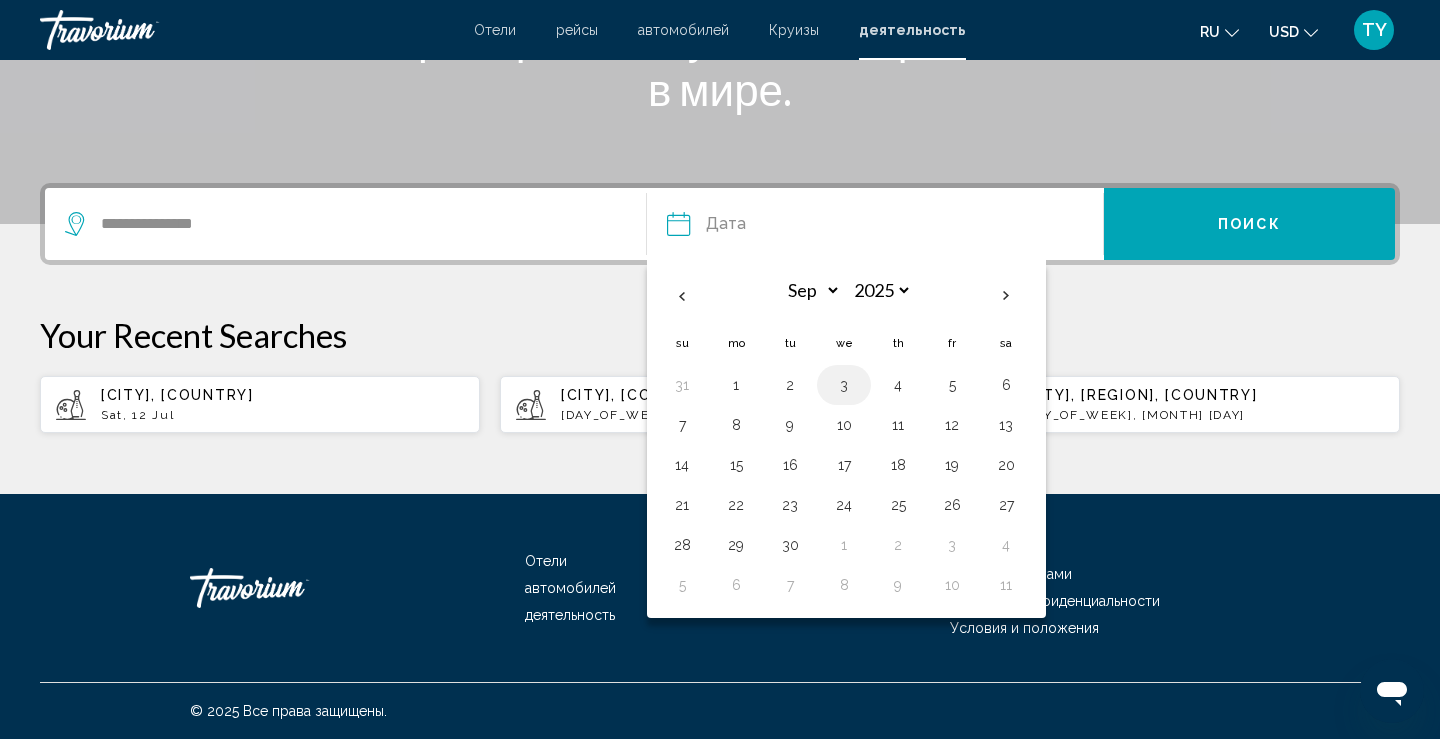 click on "3" at bounding box center (844, 385) 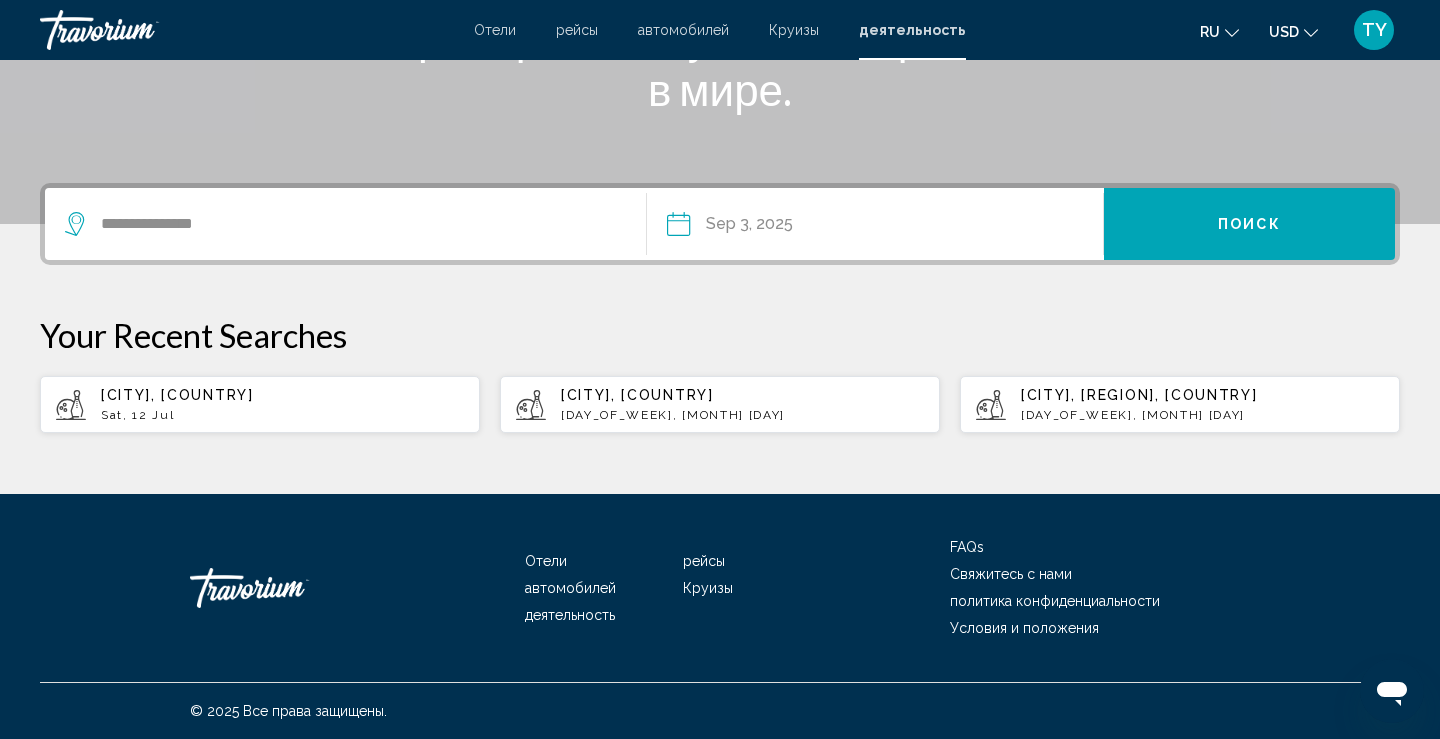 click on "Поиск" at bounding box center (1249, 224) 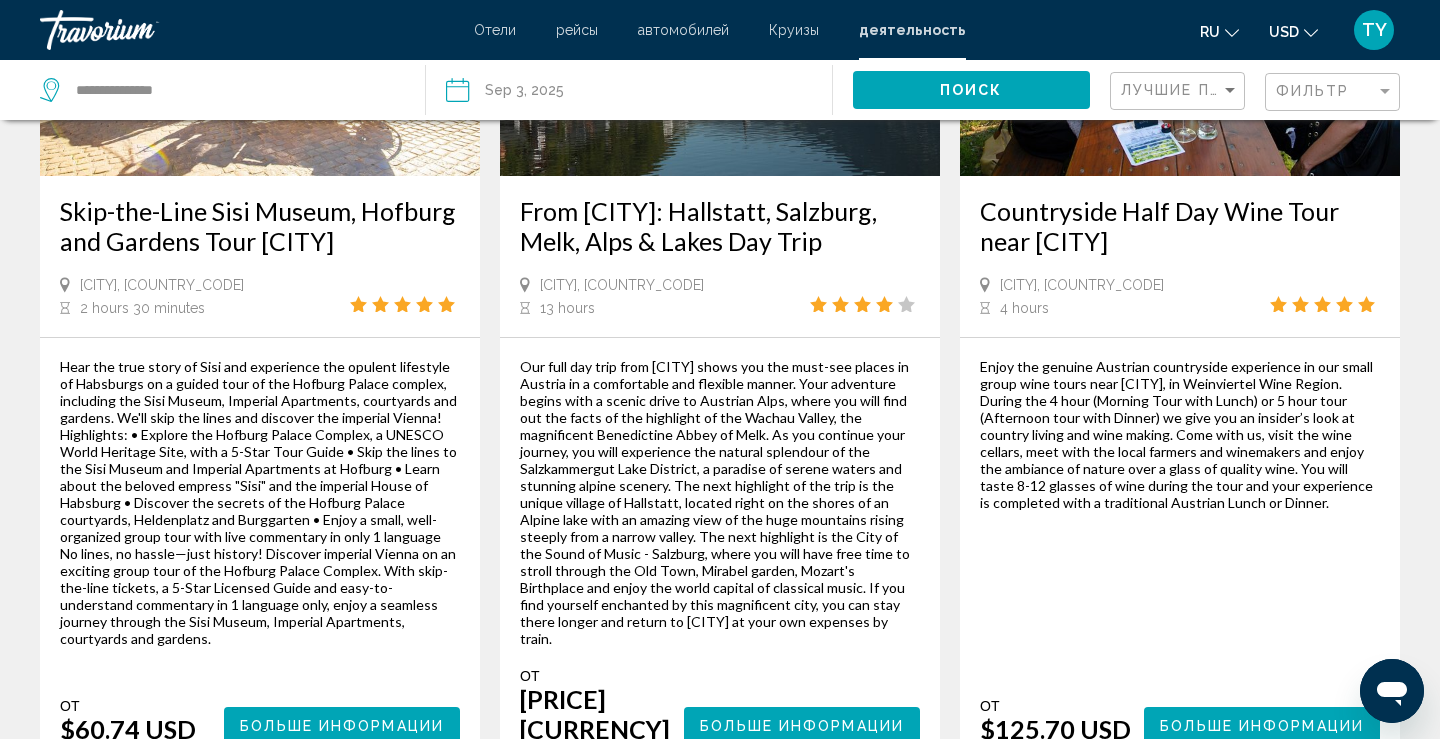 scroll, scrollTop: 2936, scrollLeft: 0, axis: vertical 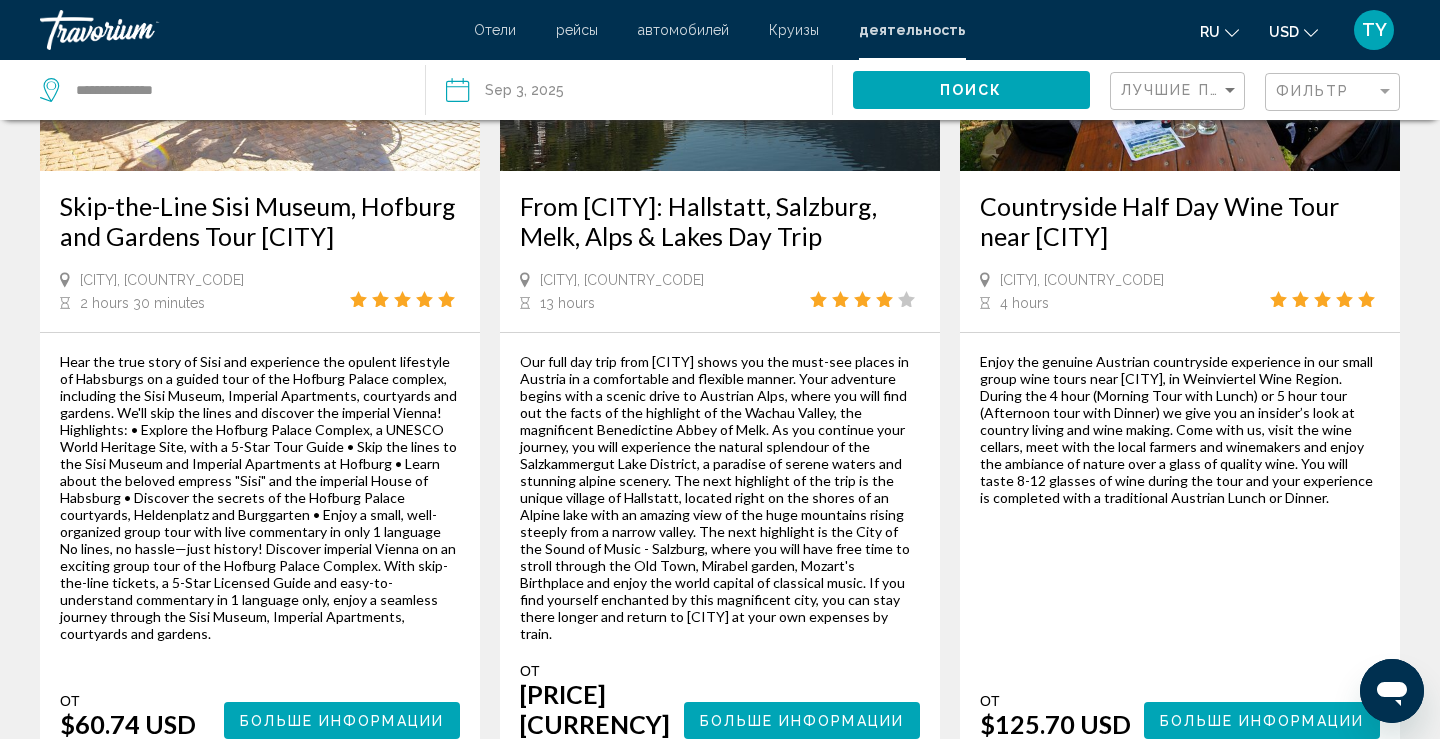 click on "Больше информации" at bounding box center (342, 721) 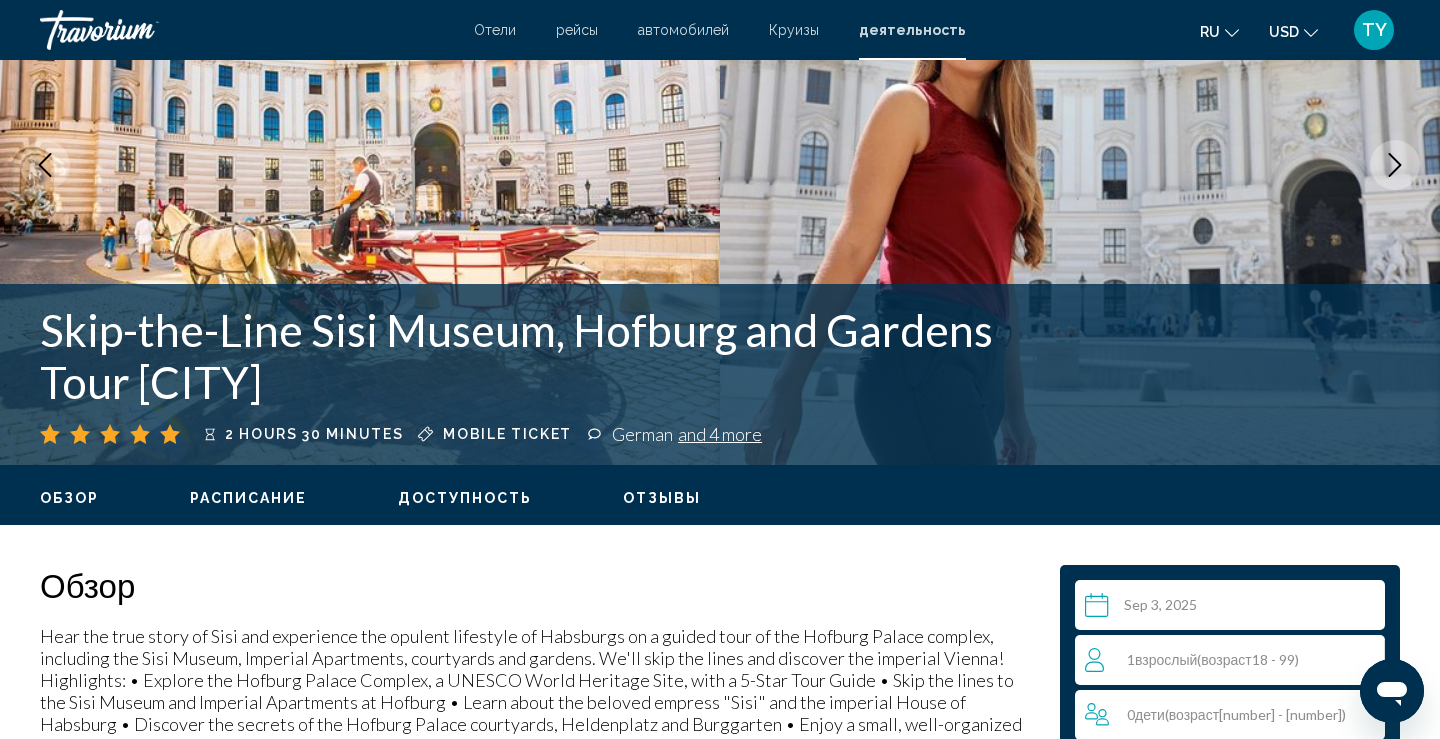 scroll, scrollTop: 0, scrollLeft: 0, axis: both 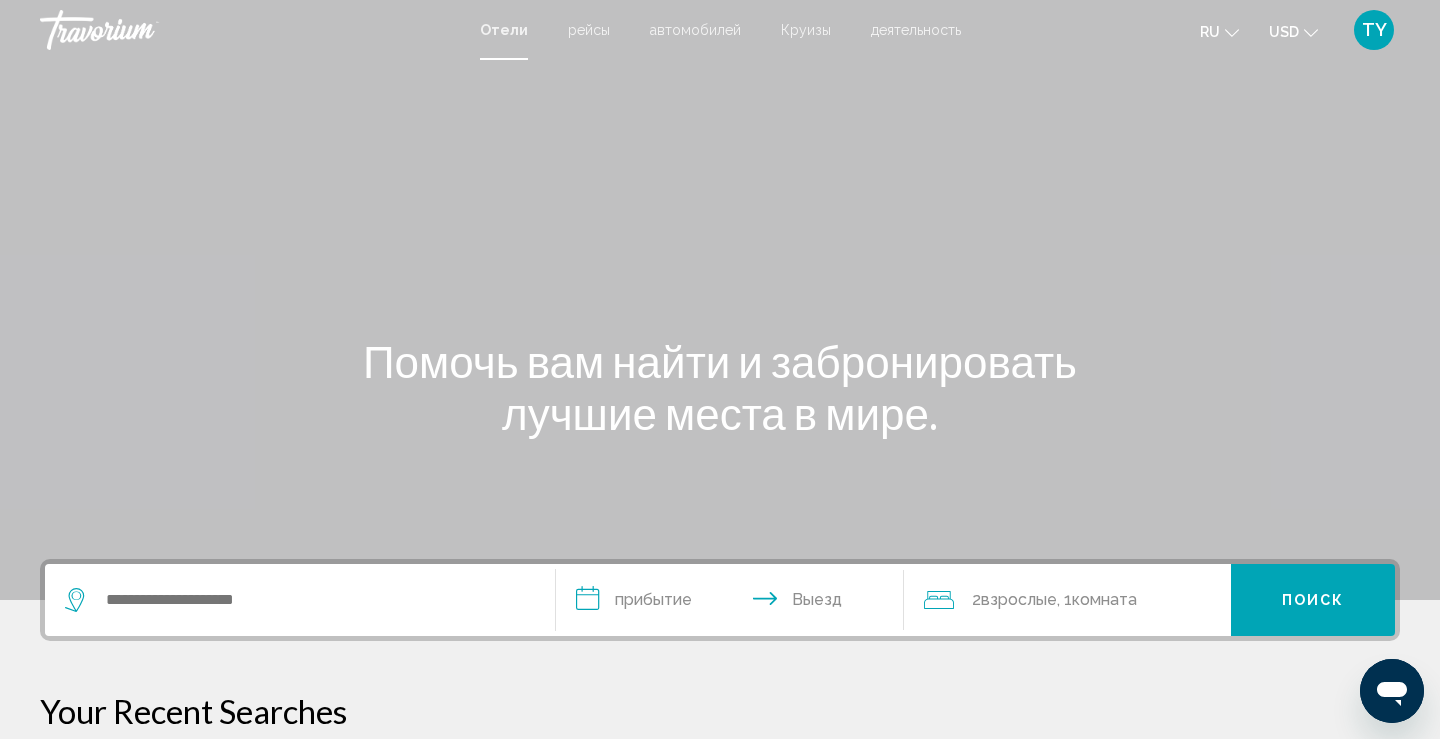 click on "деятельность" at bounding box center [916, 30] 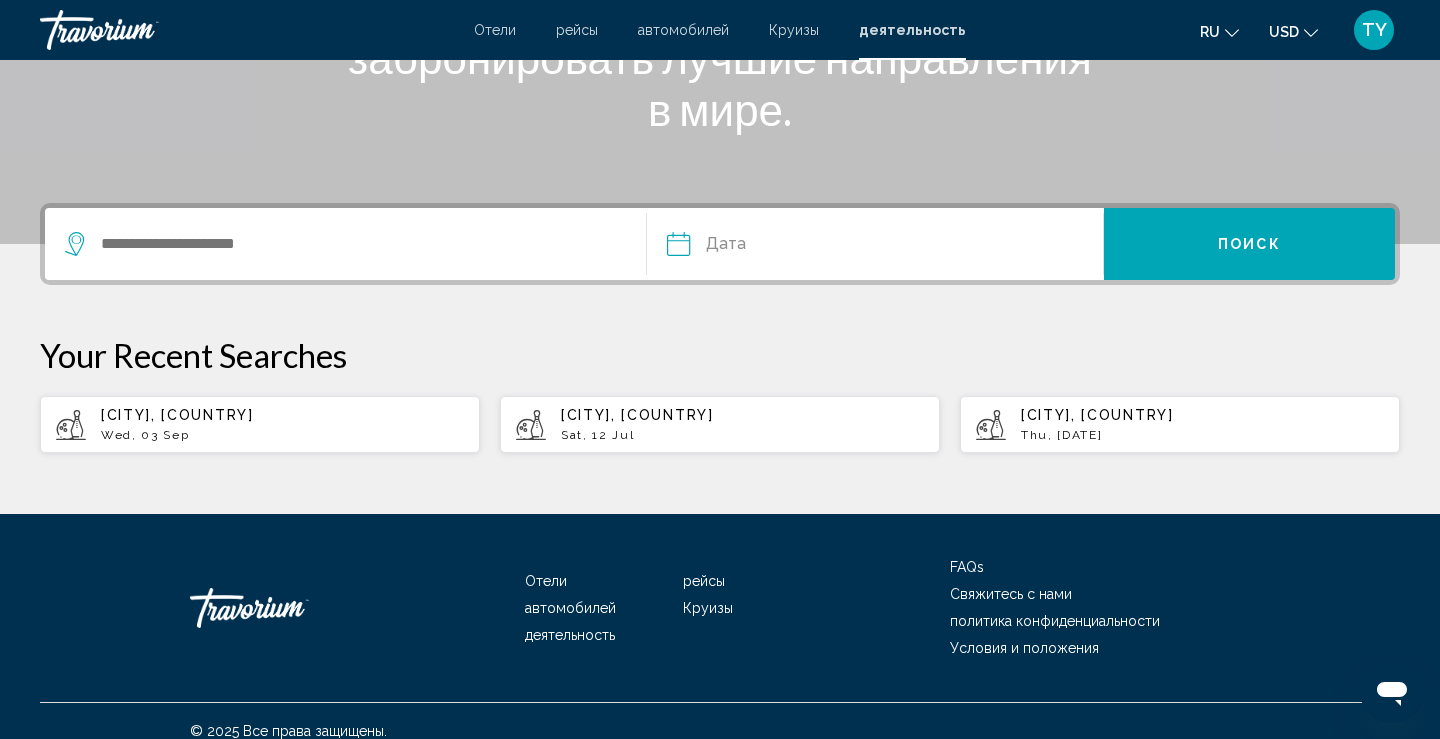 scroll, scrollTop: 359, scrollLeft: 0, axis: vertical 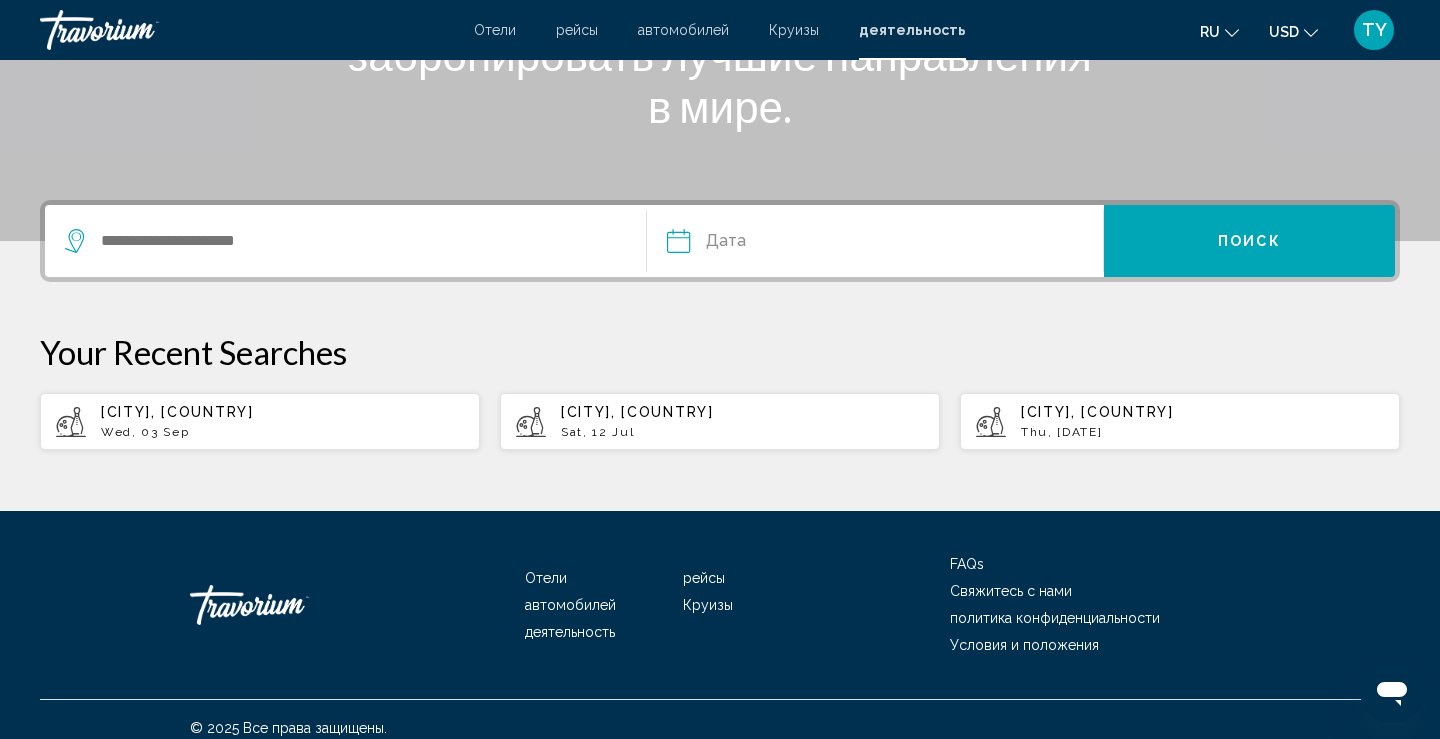 click on "Thu, [DATE]" at bounding box center [282, 432] 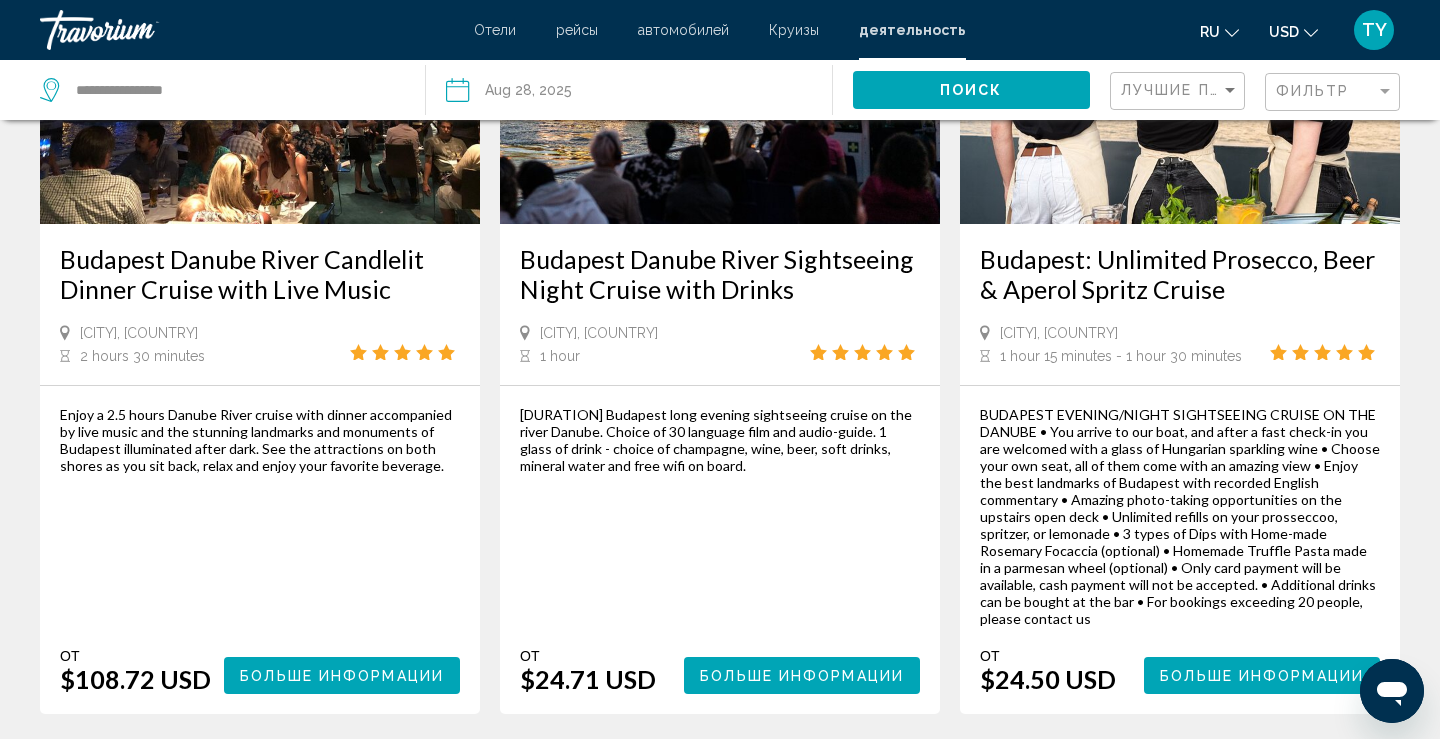 scroll, scrollTop: 292, scrollLeft: 0, axis: vertical 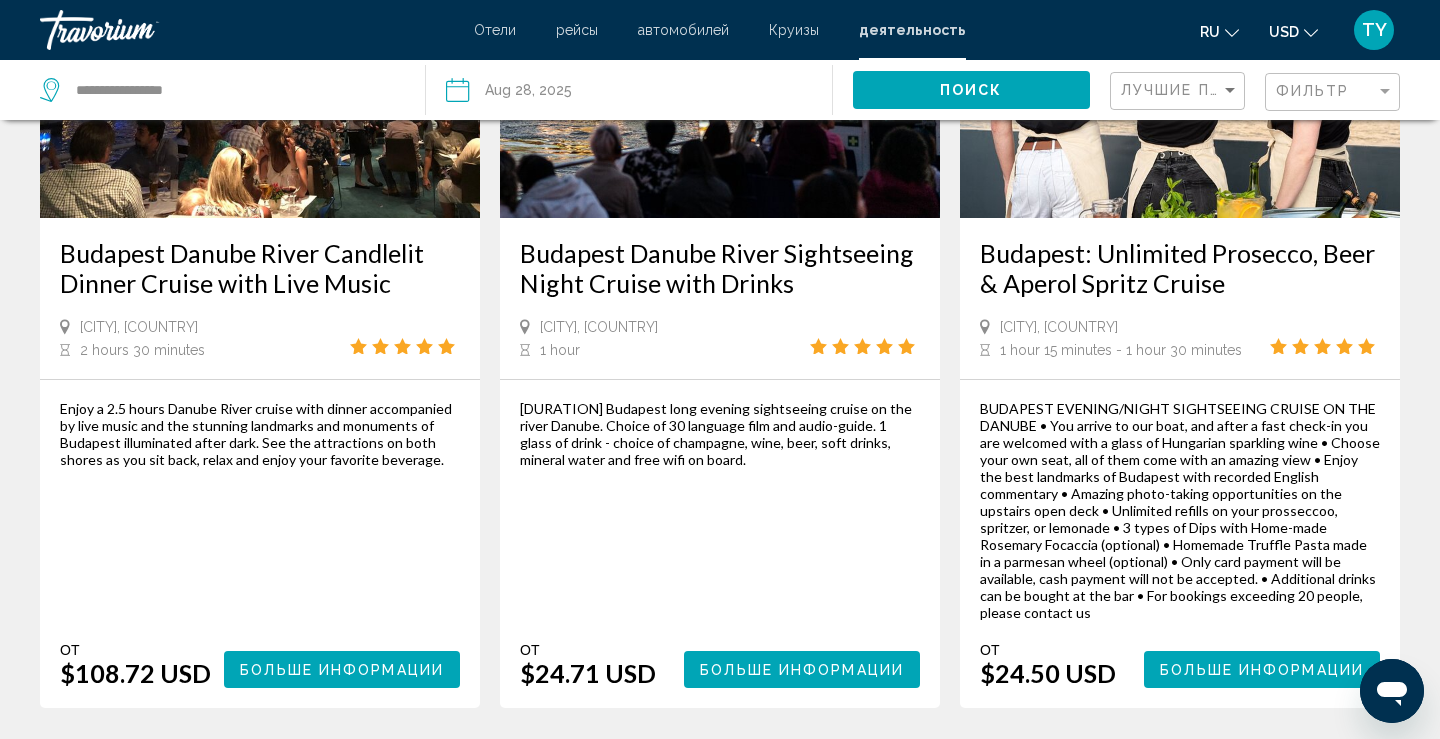 click on "Больше информации" at bounding box center (1262, 670) 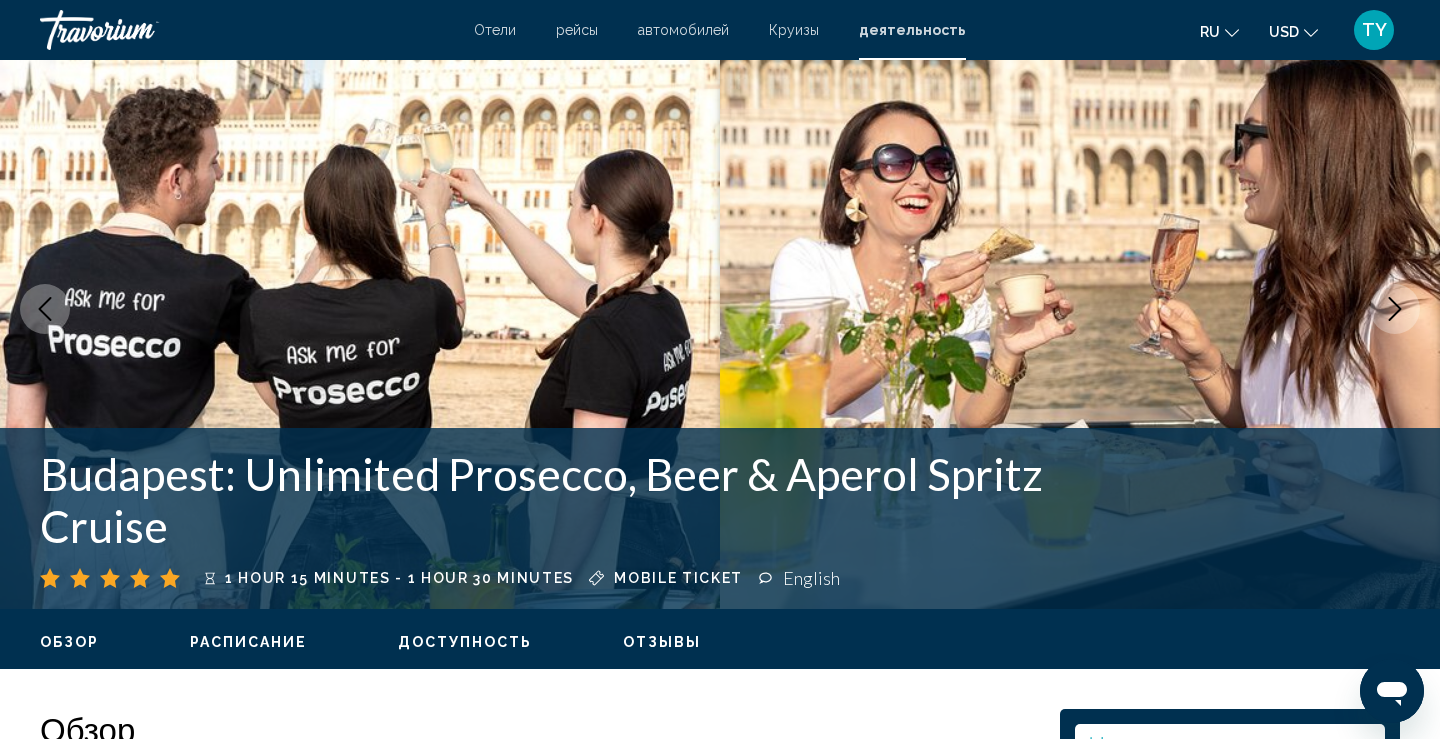 scroll, scrollTop: 0, scrollLeft: 0, axis: both 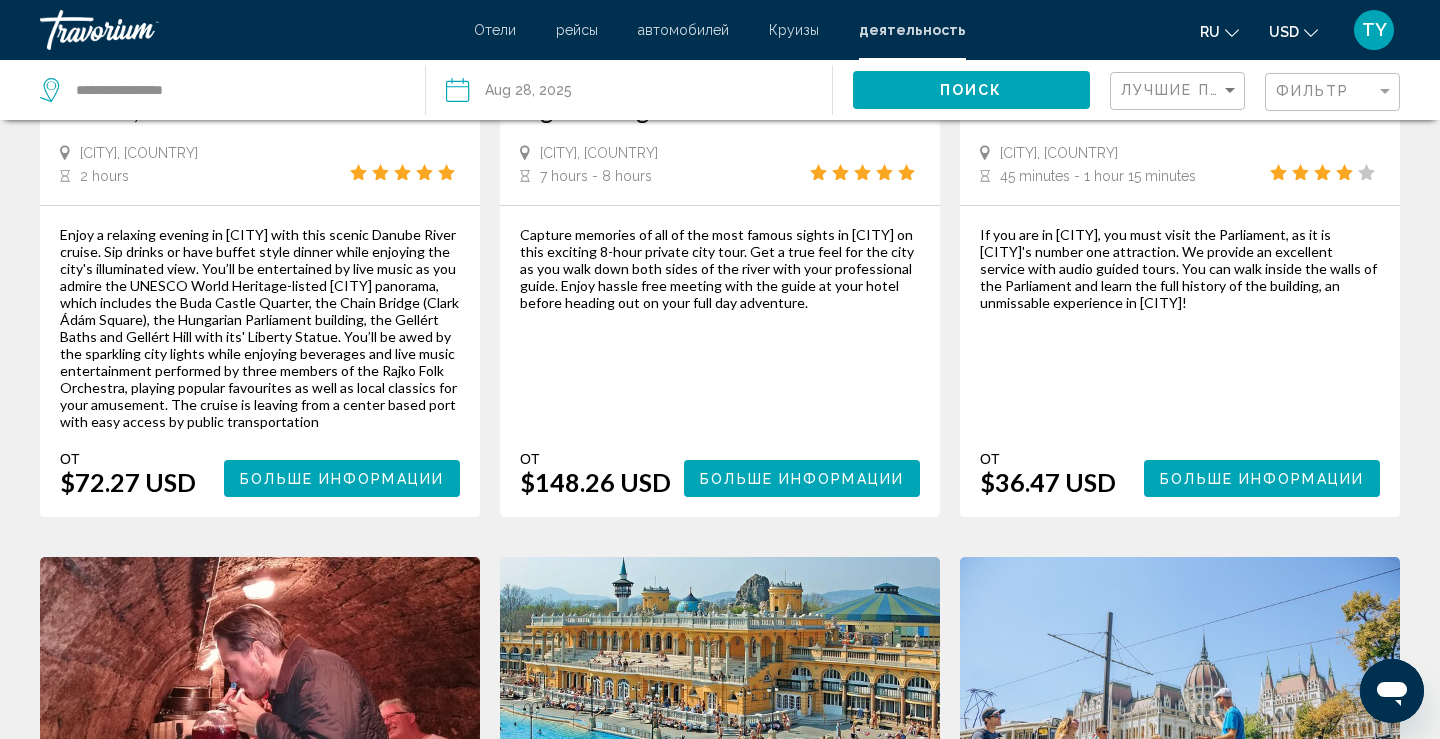click on "Больше информации" at bounding box center [1262, 479] 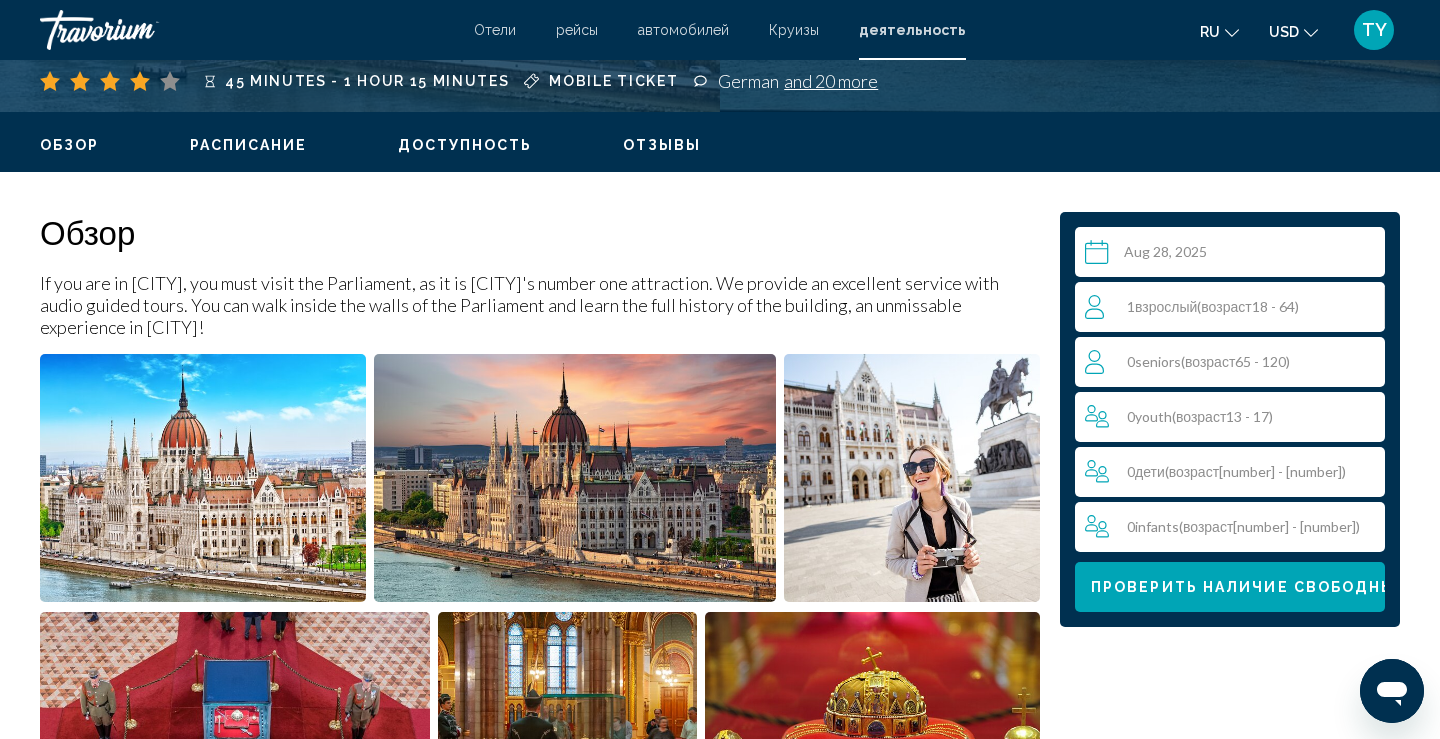 scroll, scrollTop: 553, scrollLeft: 0, axis: vertical 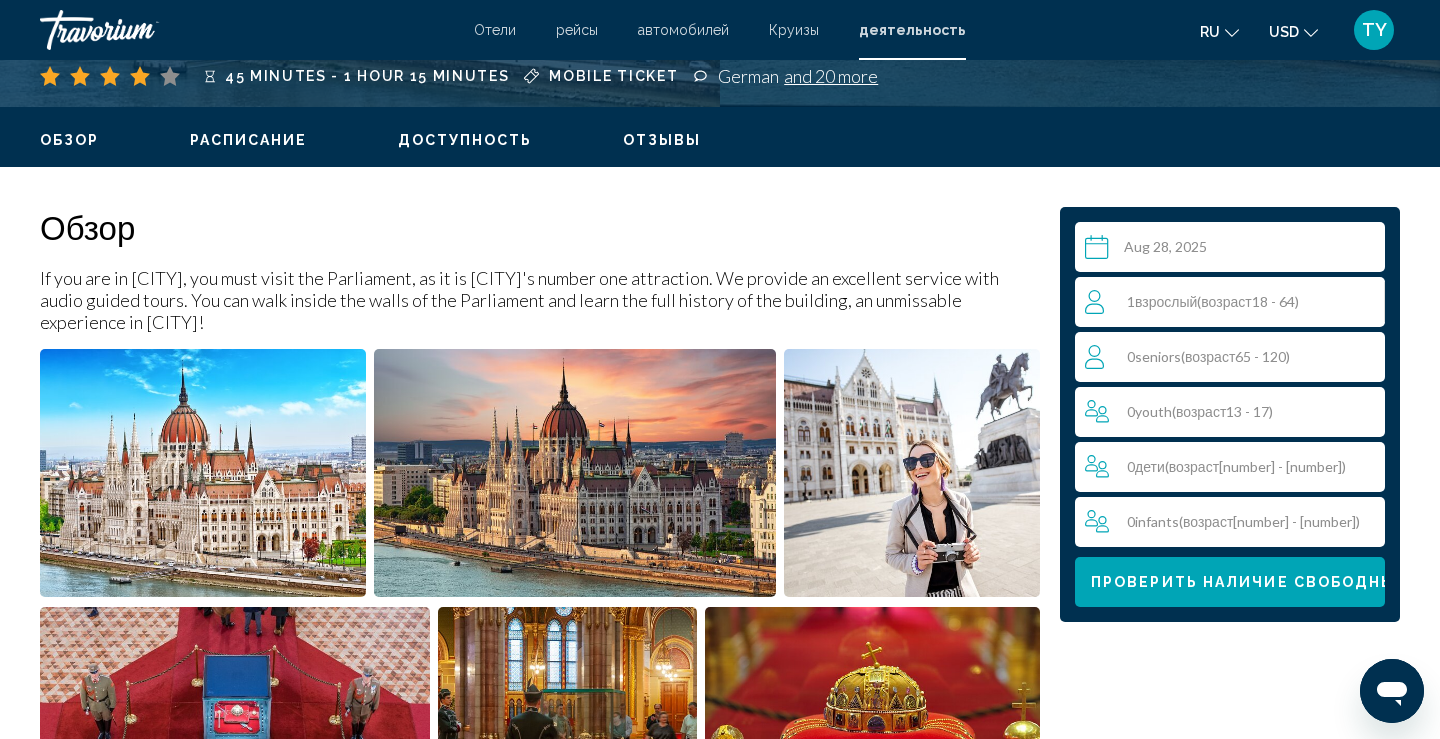 click on "Расписание" at bounding box center [249, 140] 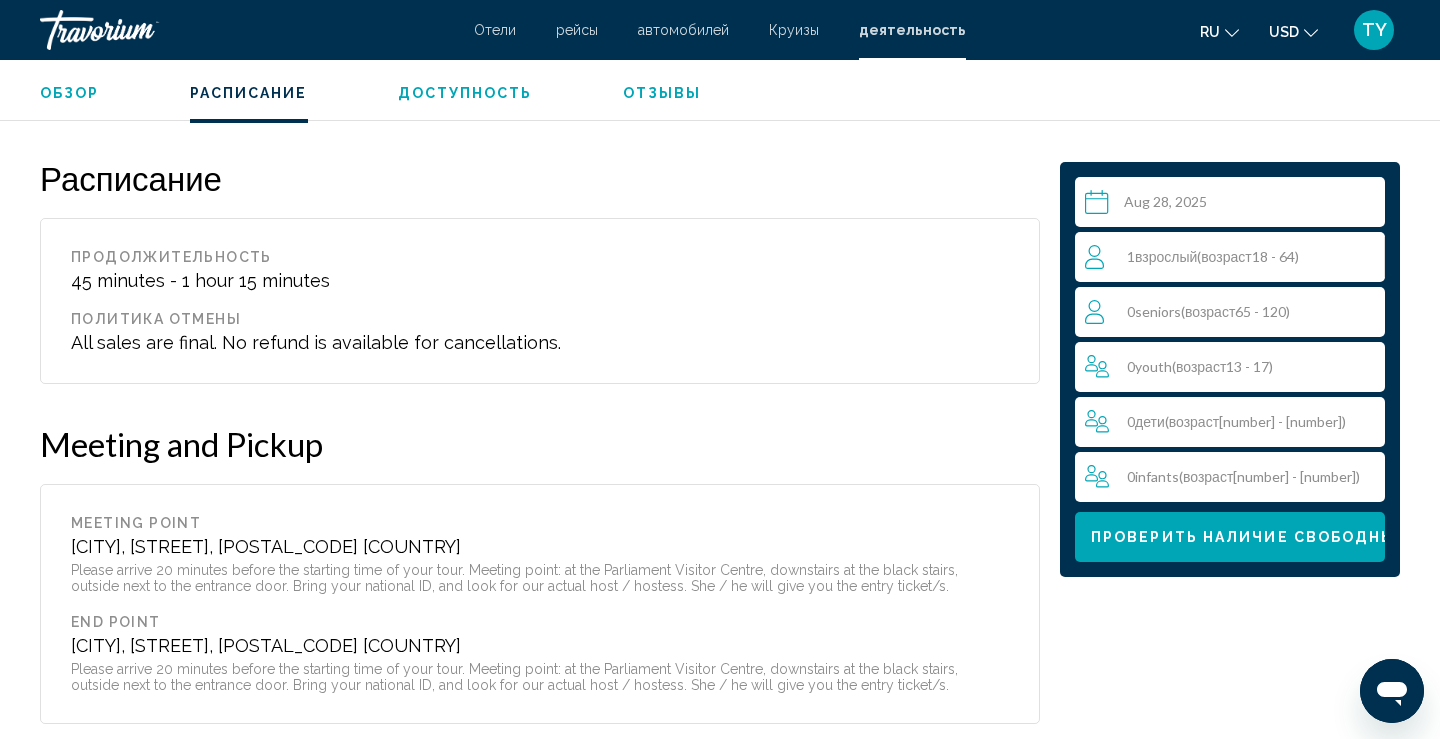scroll, scrollTop: 1880, scrollLeft: 0, axis: vertical 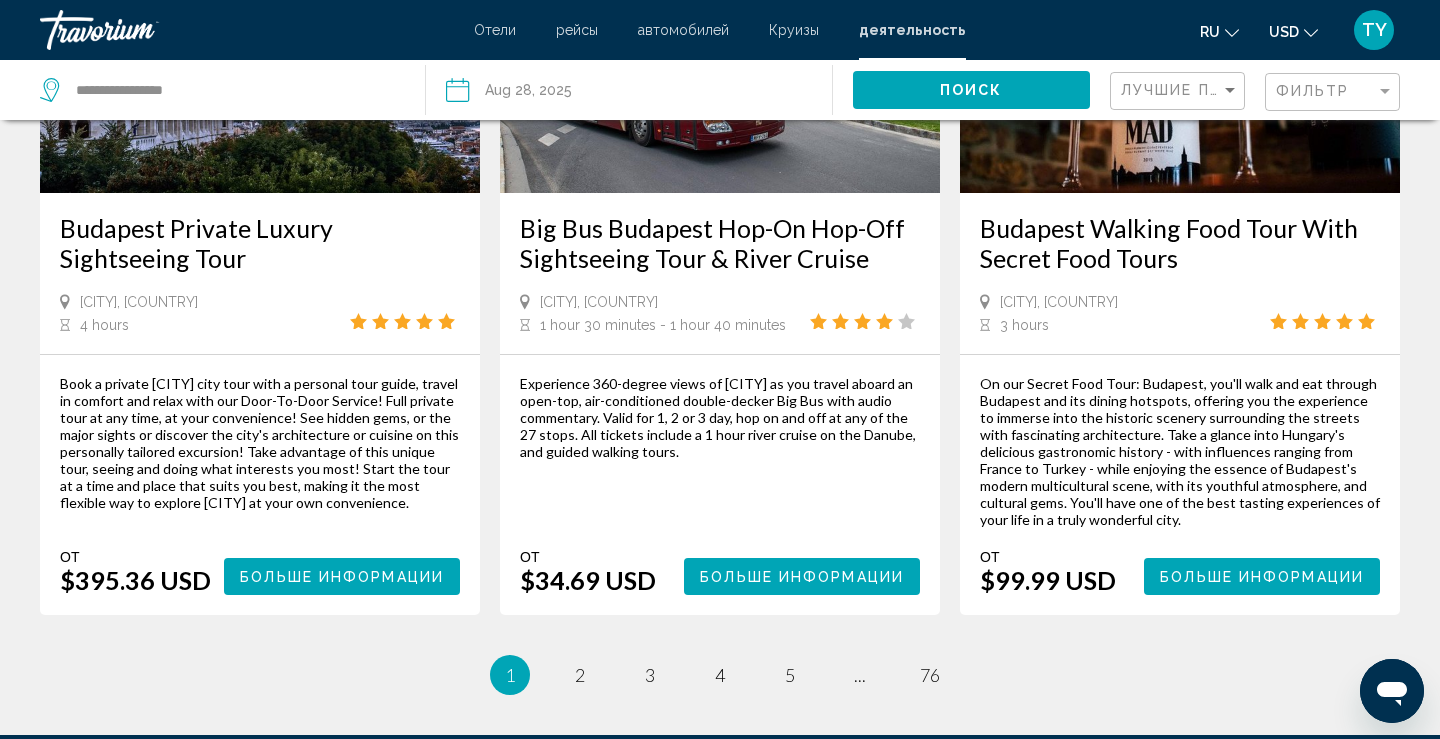 click on "Больше информации" at bounding box center [802, 576] 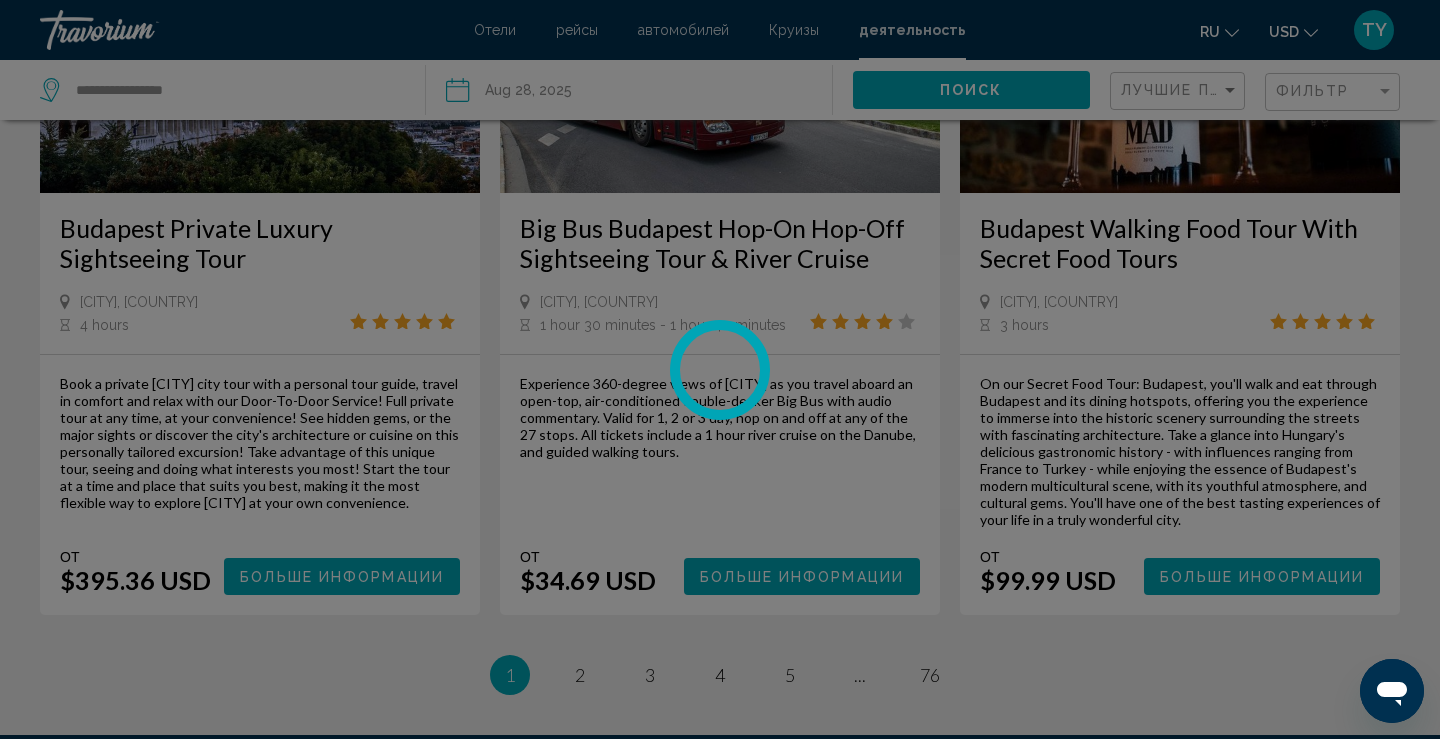 scroll, scrollTop: 0, scrollLeft: 0, axis: both 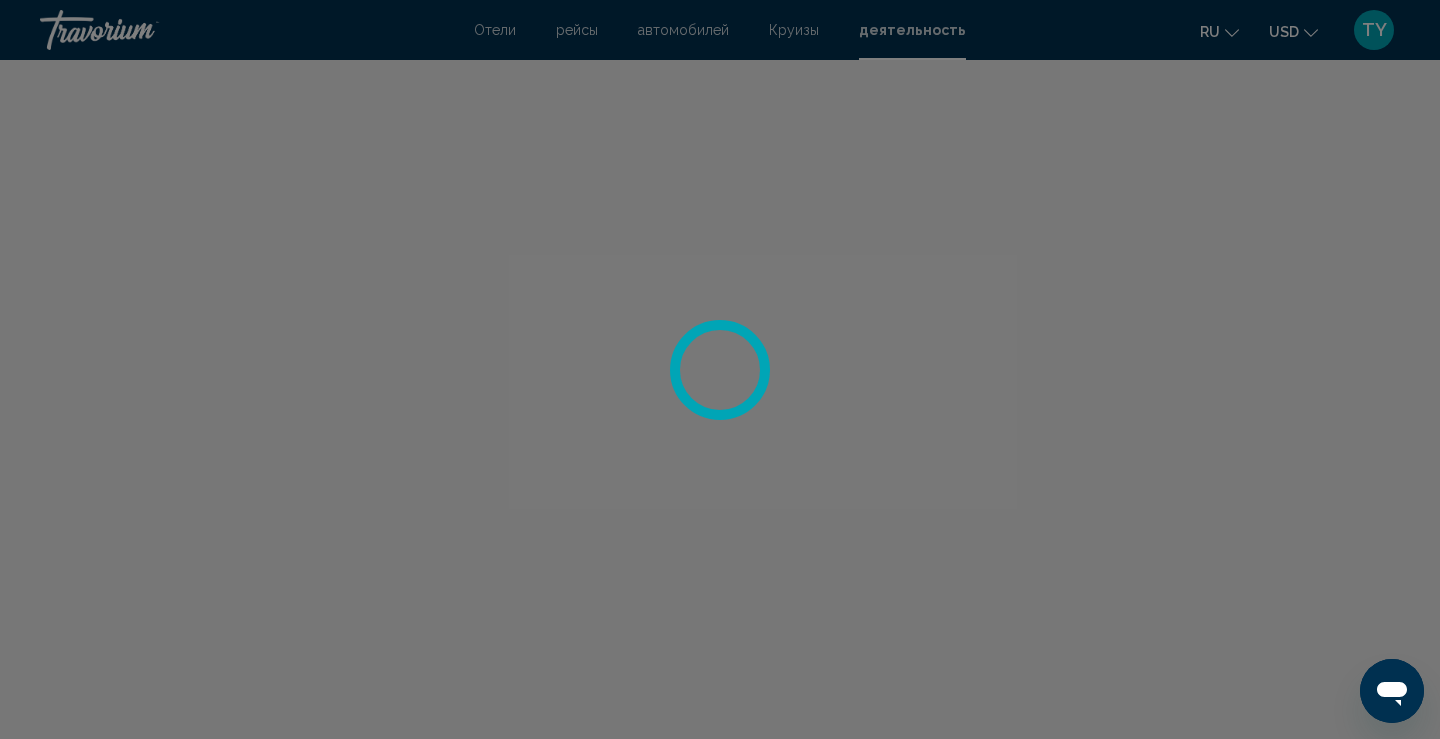 click at bounding box center [720, 369] 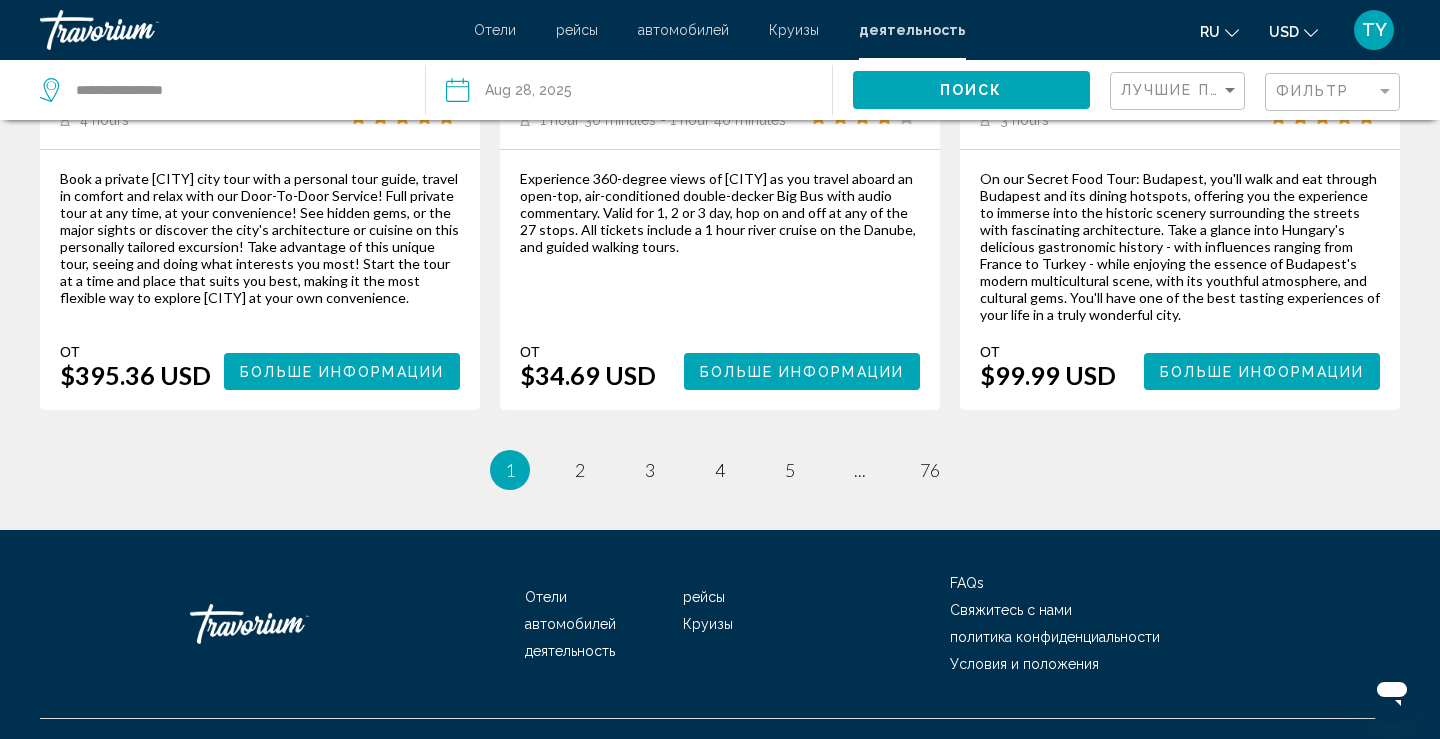 scroll, scrollTop: 3108, scrollLeft: 0, axis: vertical 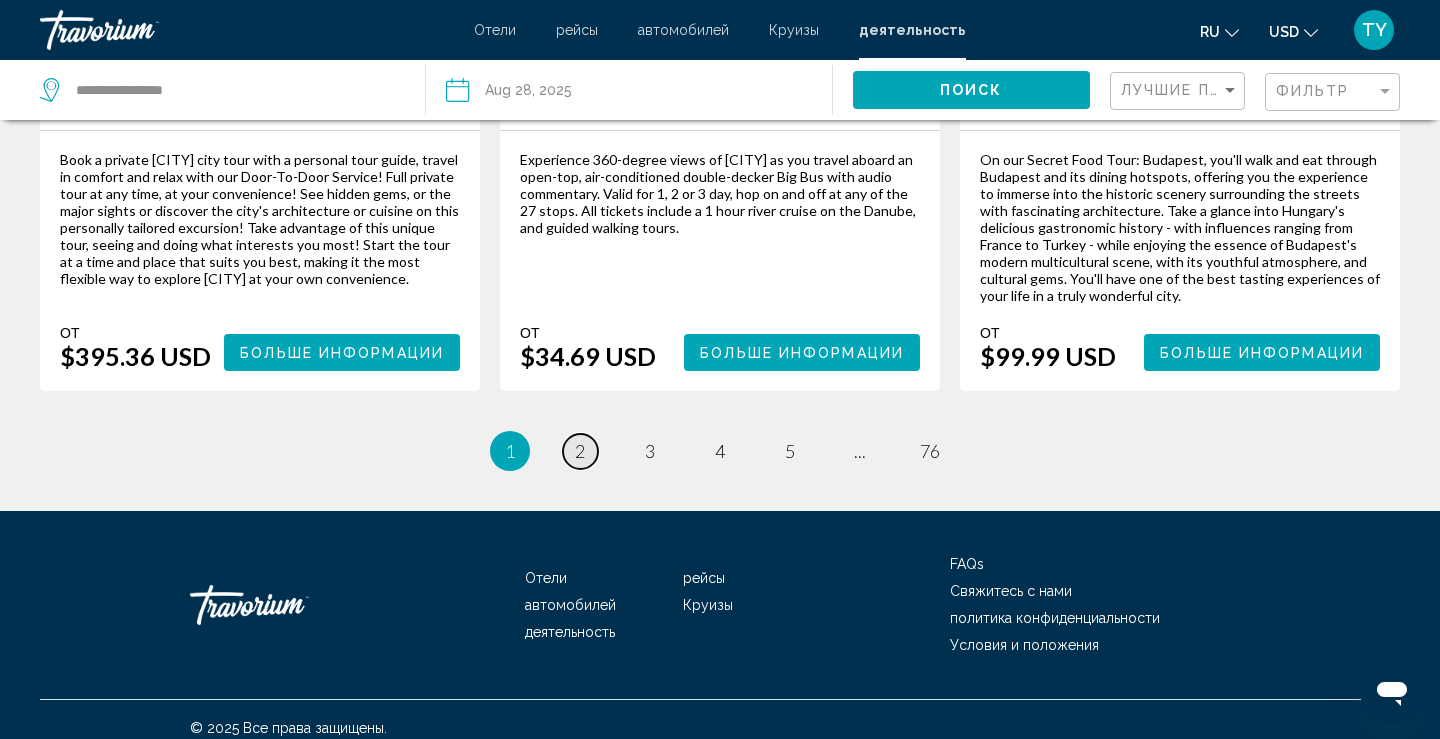click on "page  2" at bounding box center [580, 451] 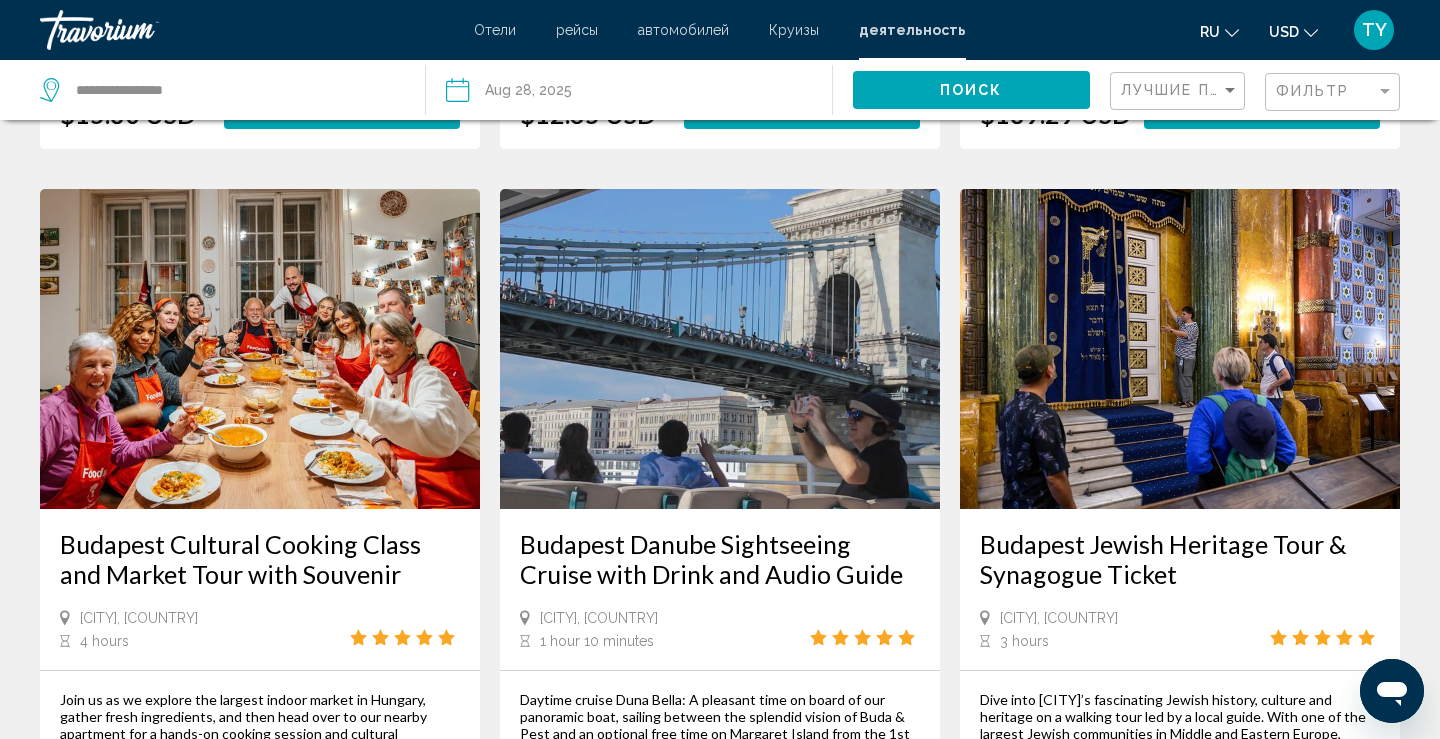 scroll, scrollTop: 0, scrollLeft: 0, axis: both 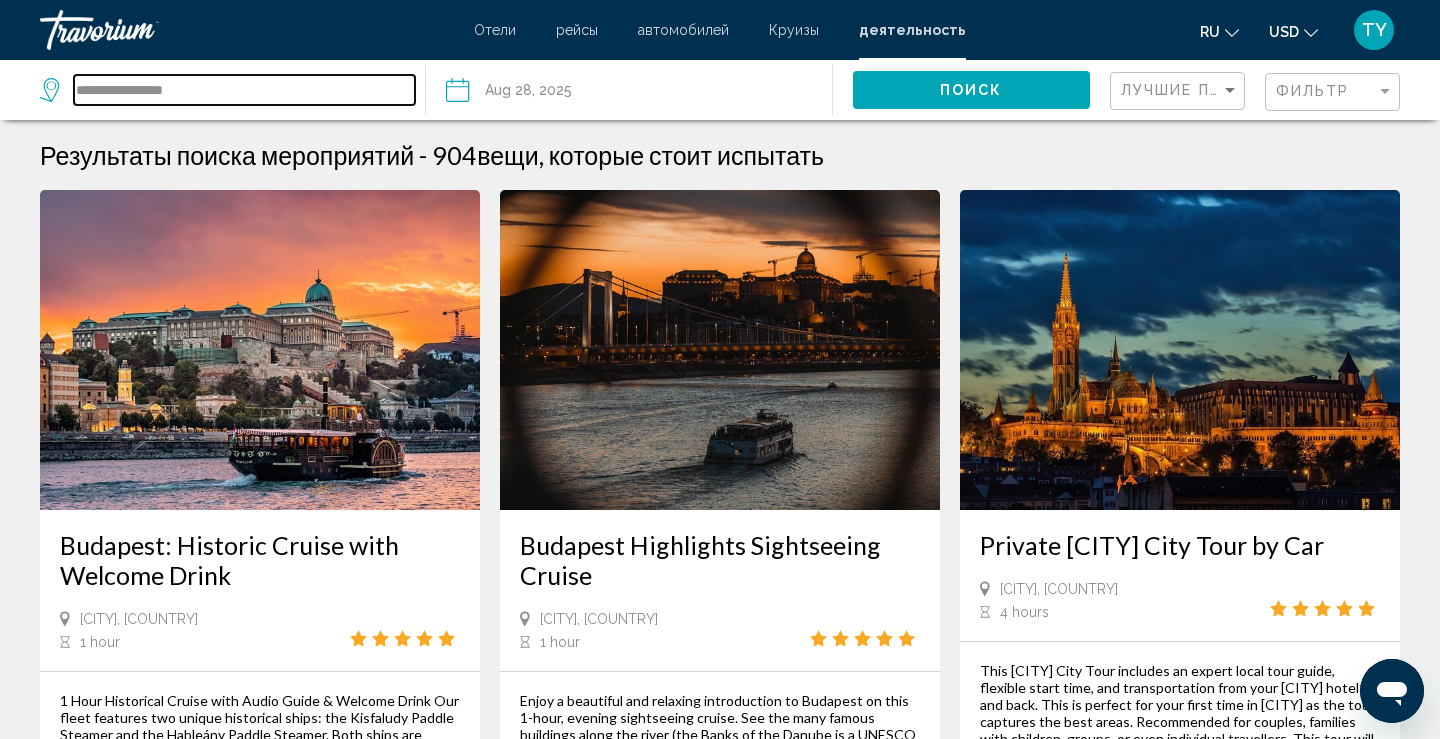 click on "**********" at bounding box center (244, 90) 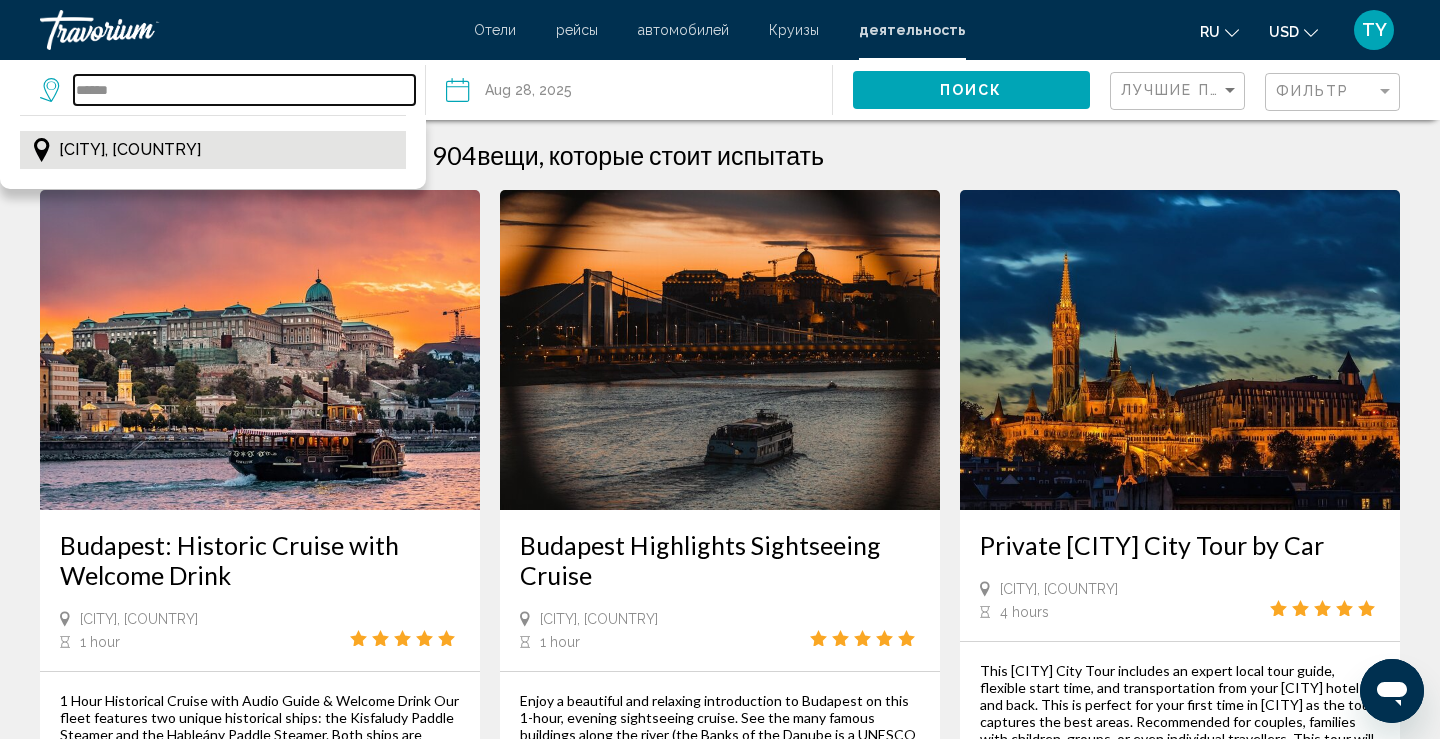 type on "******" 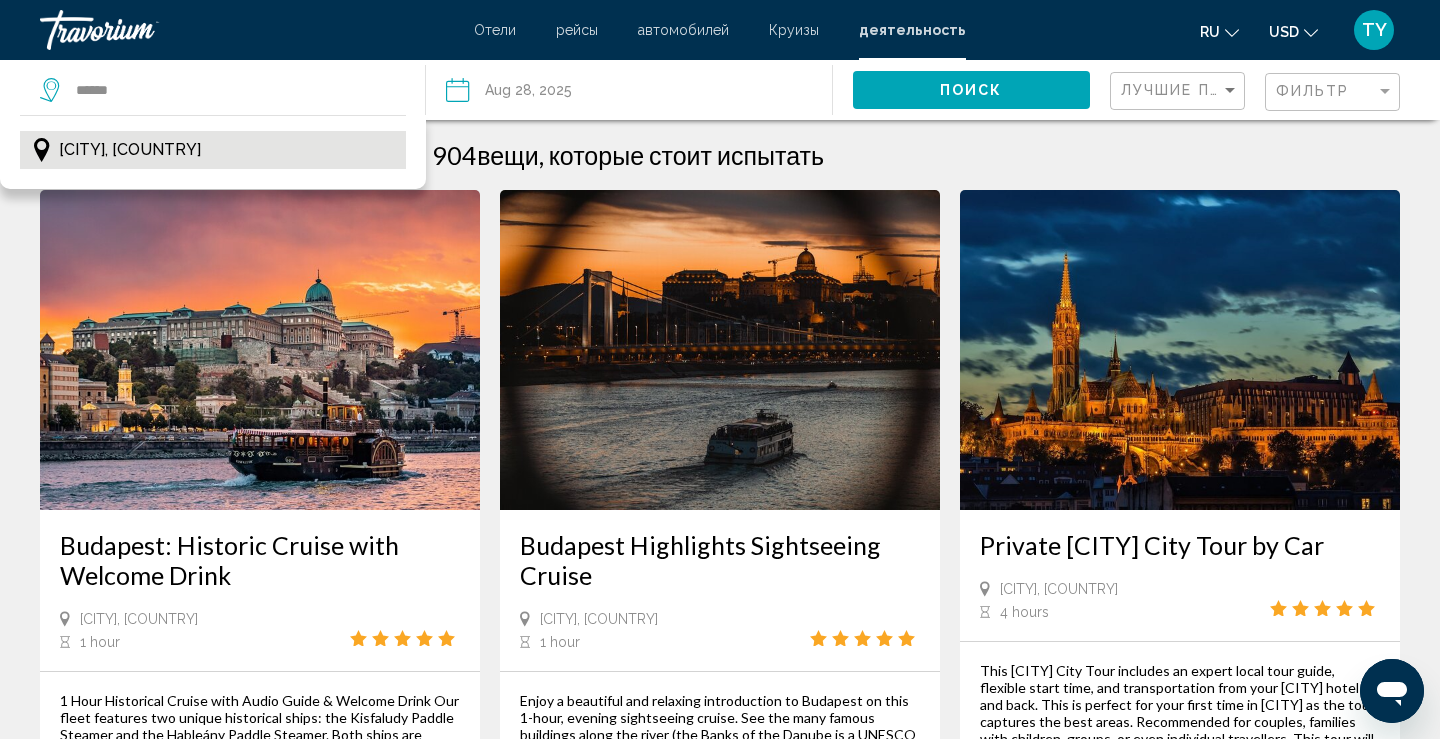 click on "[CITY], [COUNTRY]" at bounding box center [213, 150] 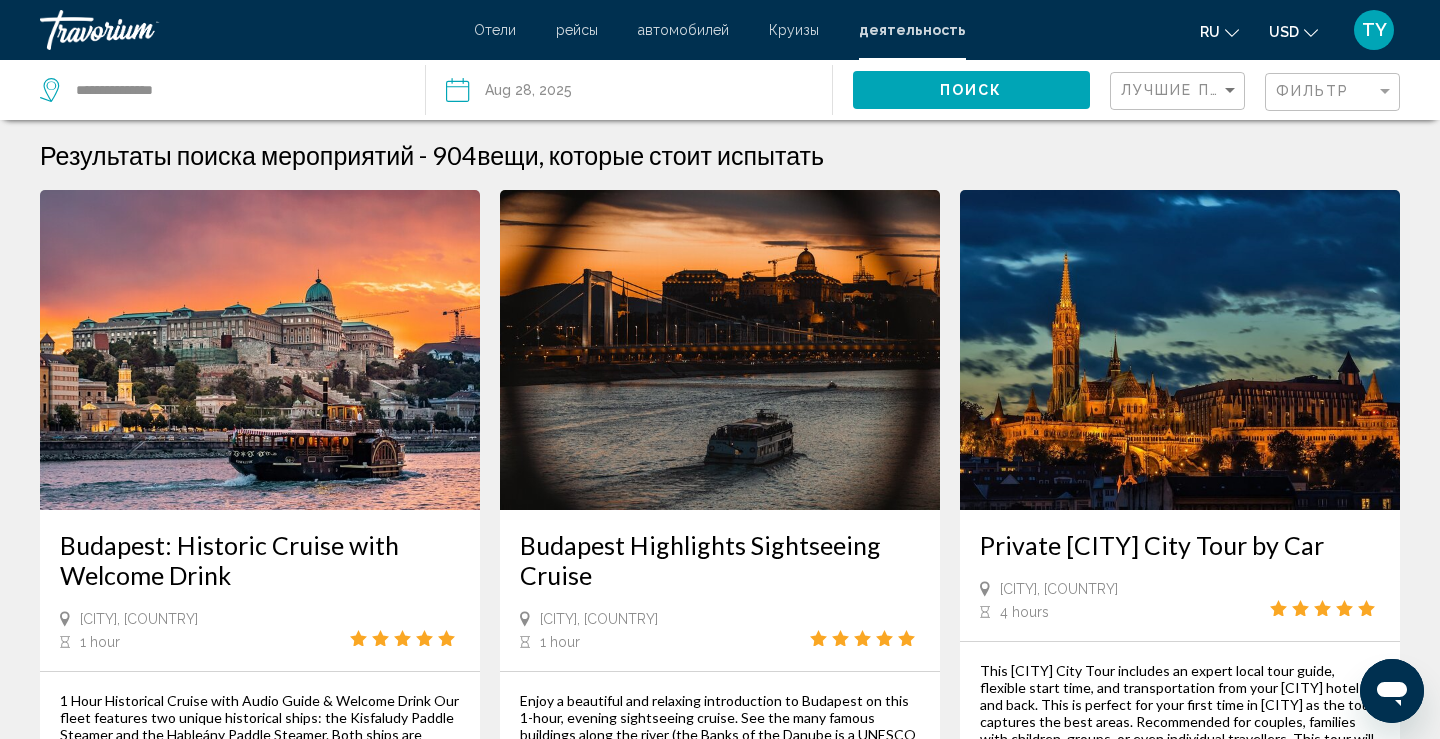 click at bounding box center (541, 93) 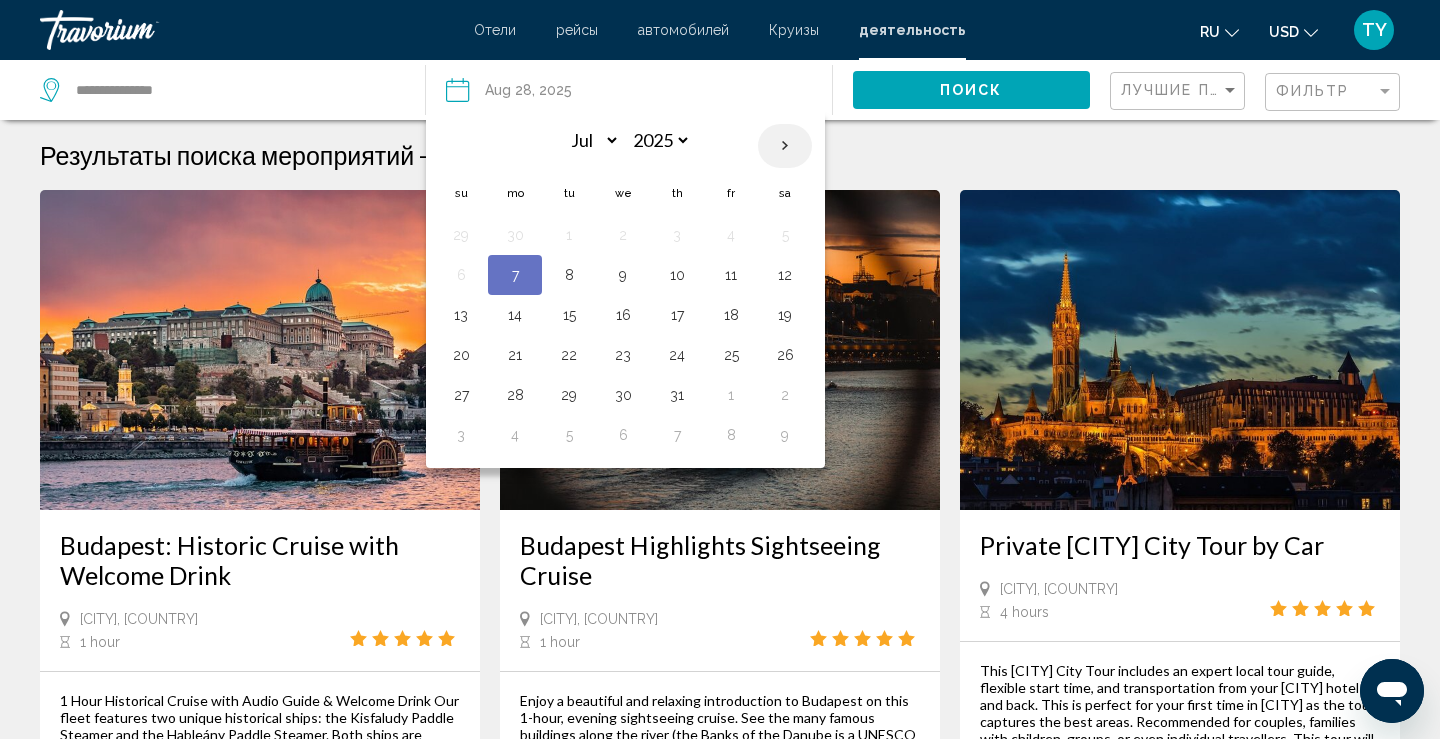 click at bounding box center (785, 146) 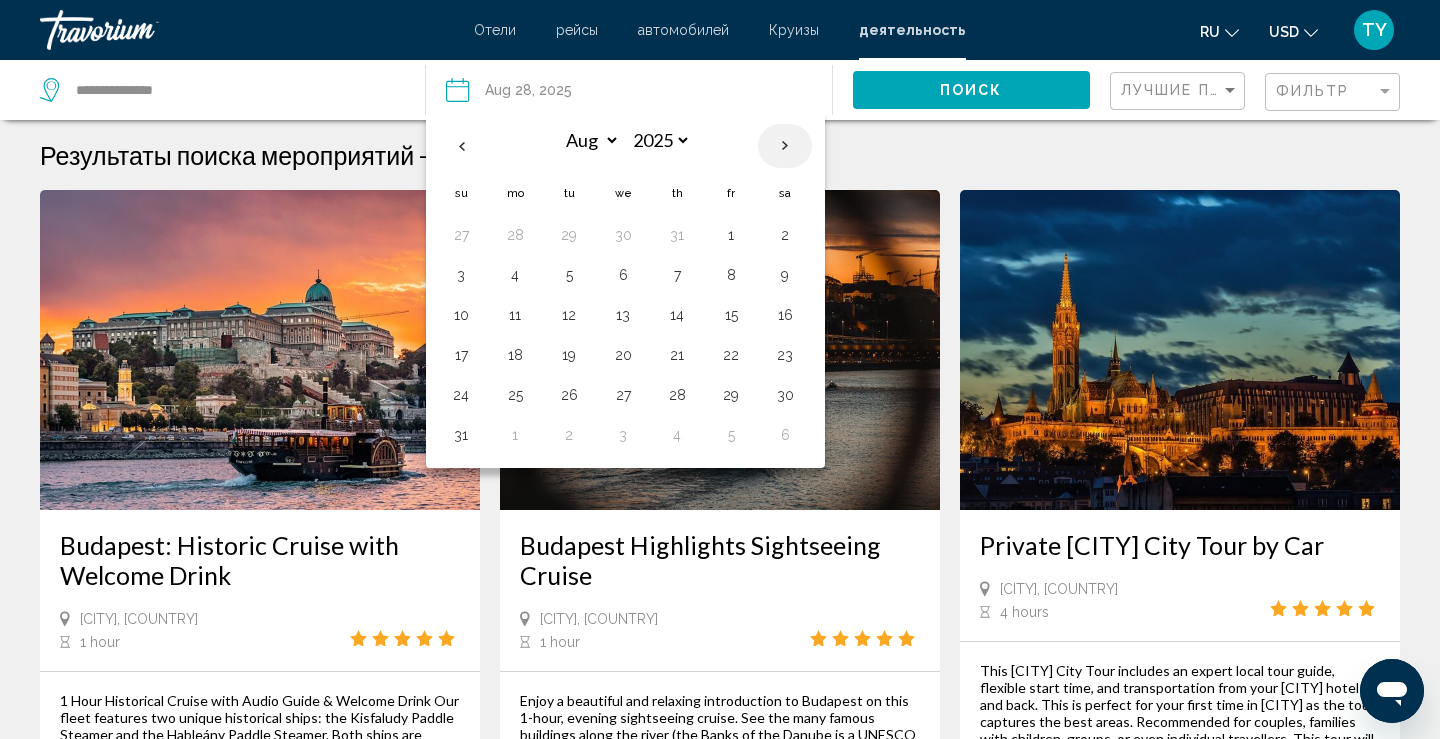 click at bounding box center (785, 146) 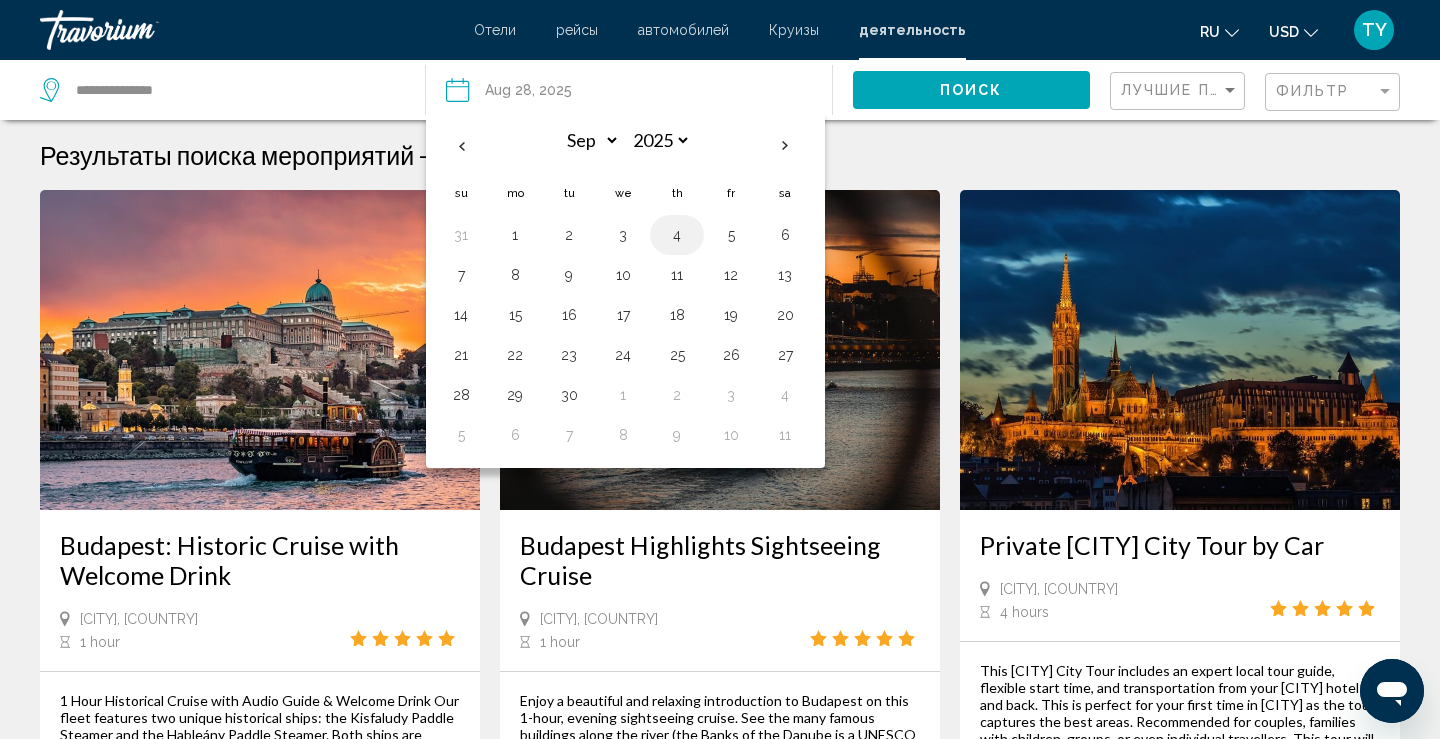 click on "4" at bounding box center [677, 235] 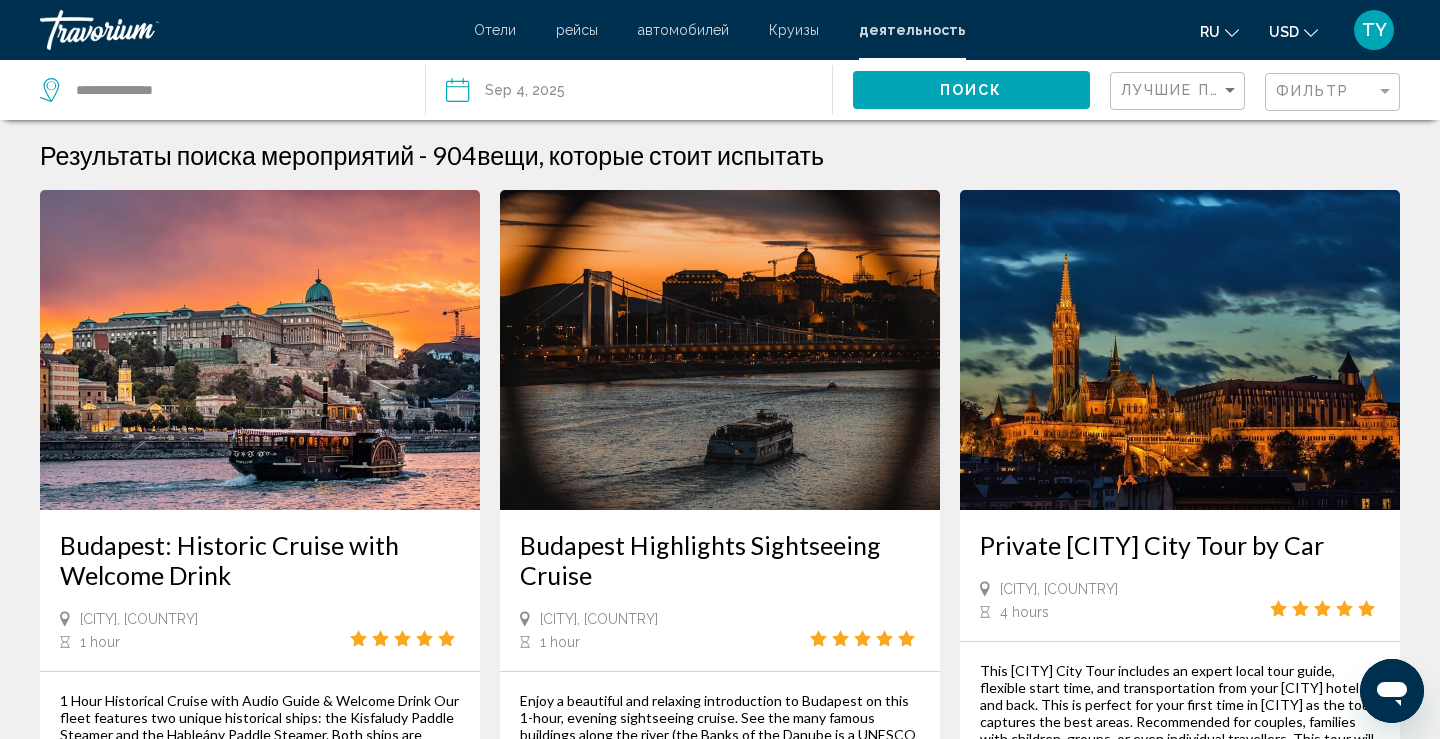 click on "Поиск" at bounding box center [971, 91] 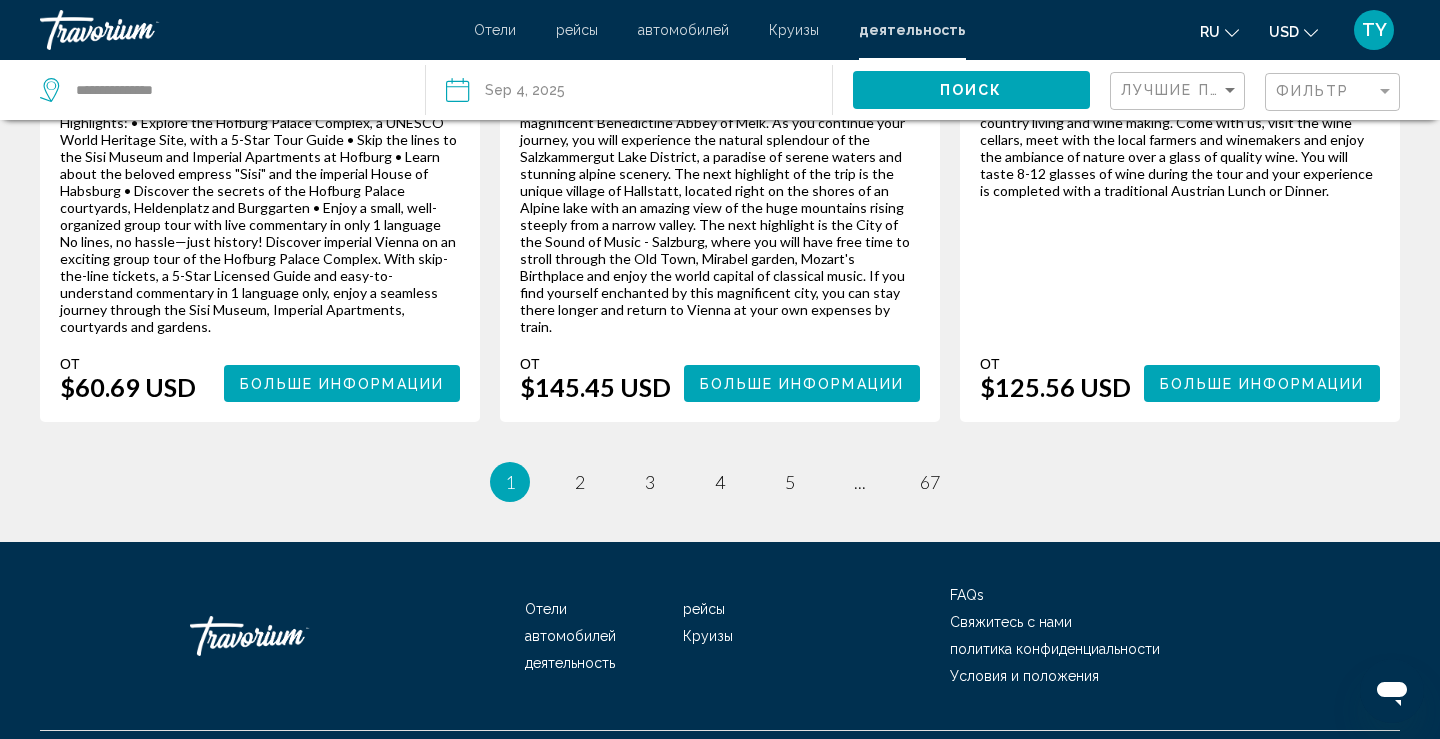 scroll, scrollTop: 3227, scrollLeft: 0, axis: vertical 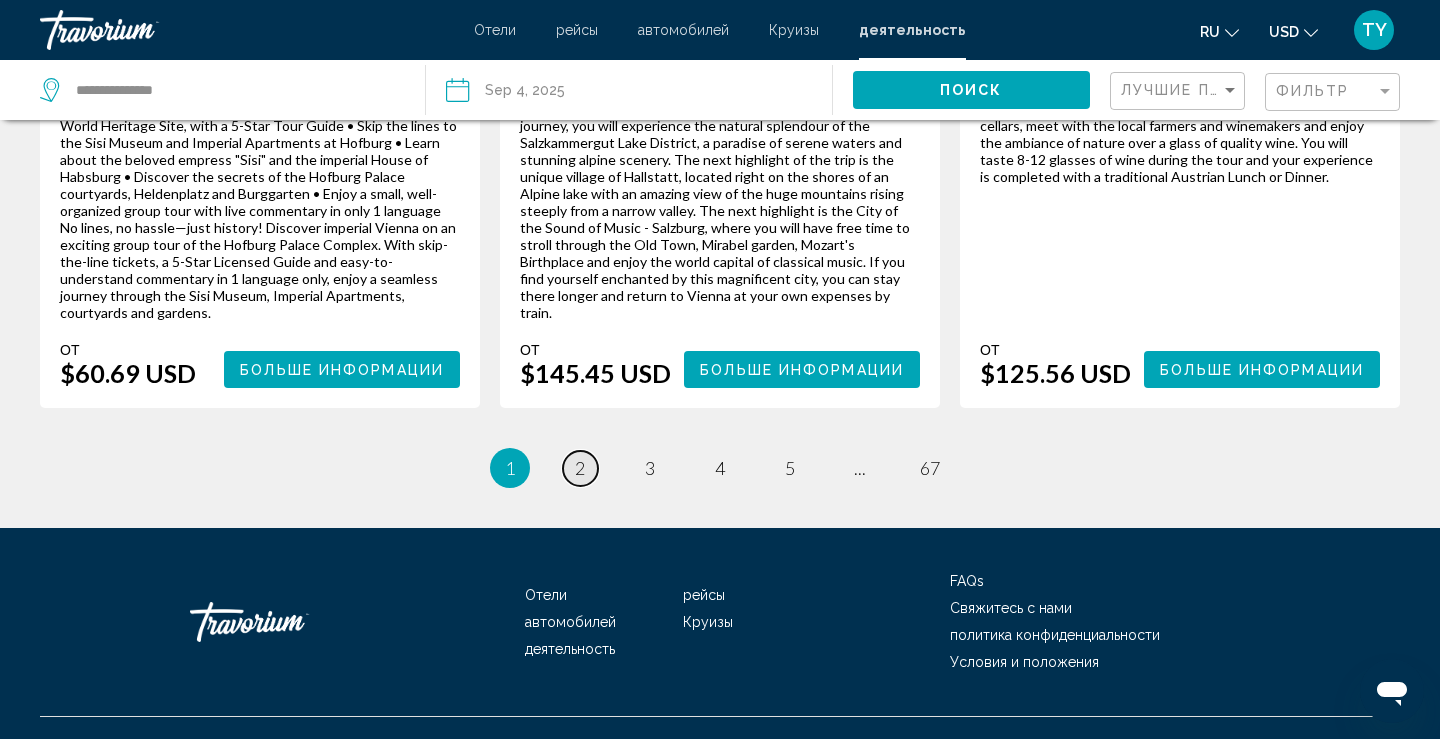 click on "2" at bounding box center (580, 468) 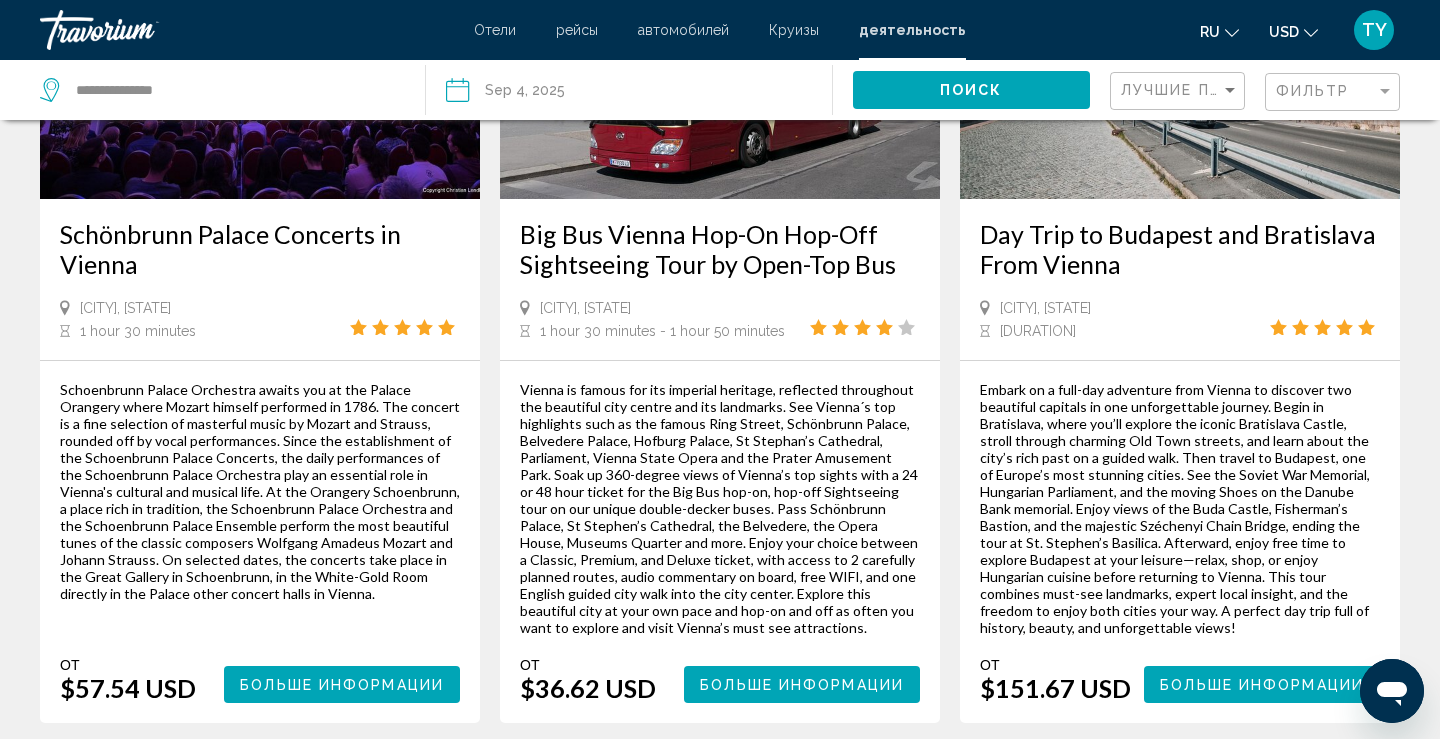 scroll, scrollTop: 323, scrollLeft: 0, axis: vertical 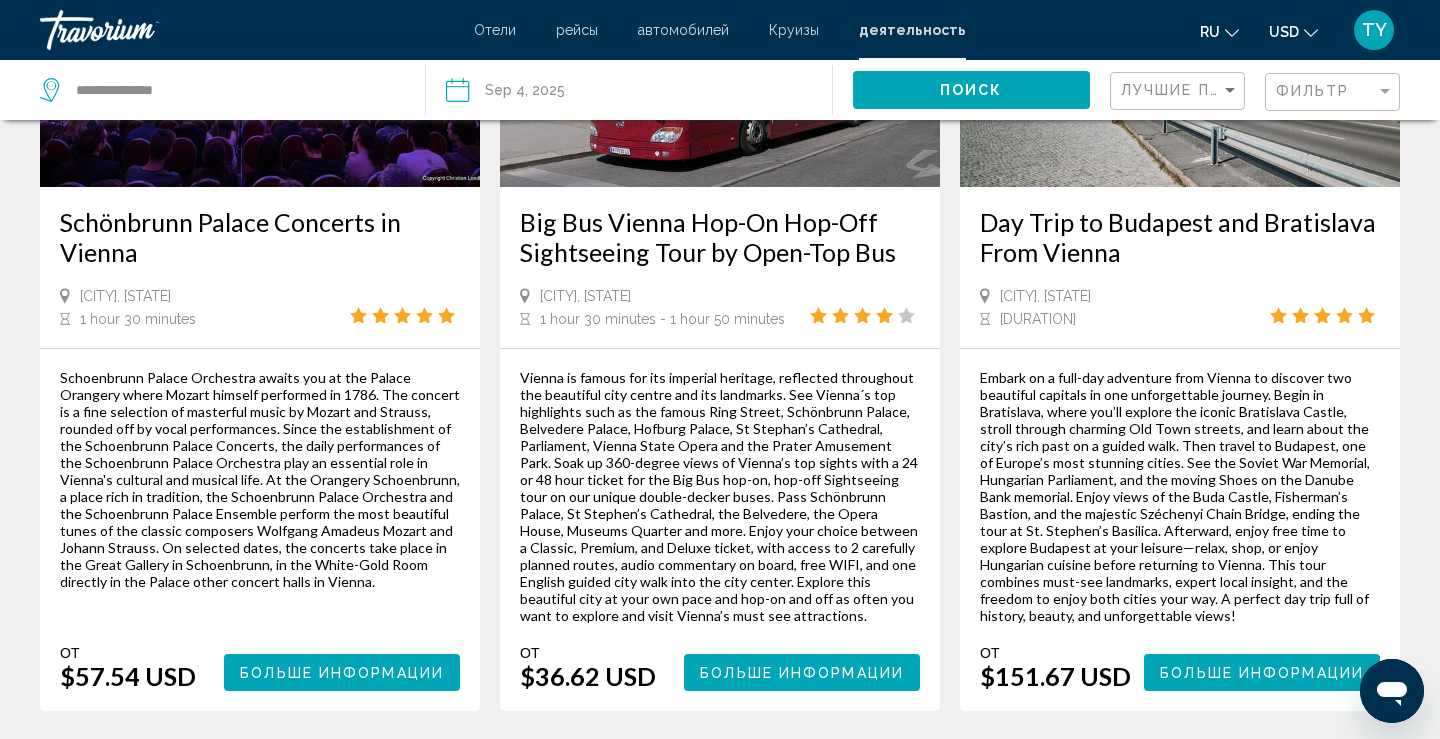 click on "Больше информации" at bounding box center (802, 673) 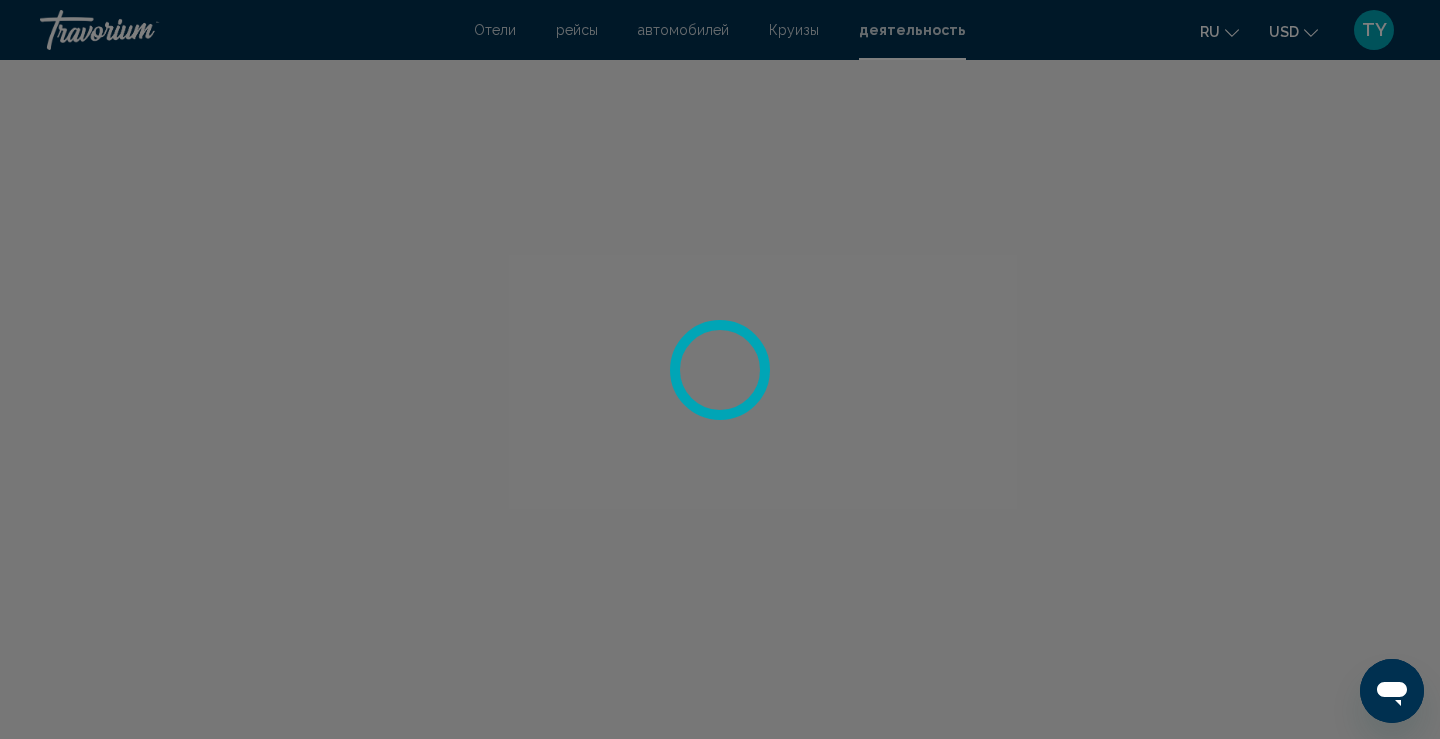 scroll, scrollTop: 0, scrollLeft: 0, axis: both 